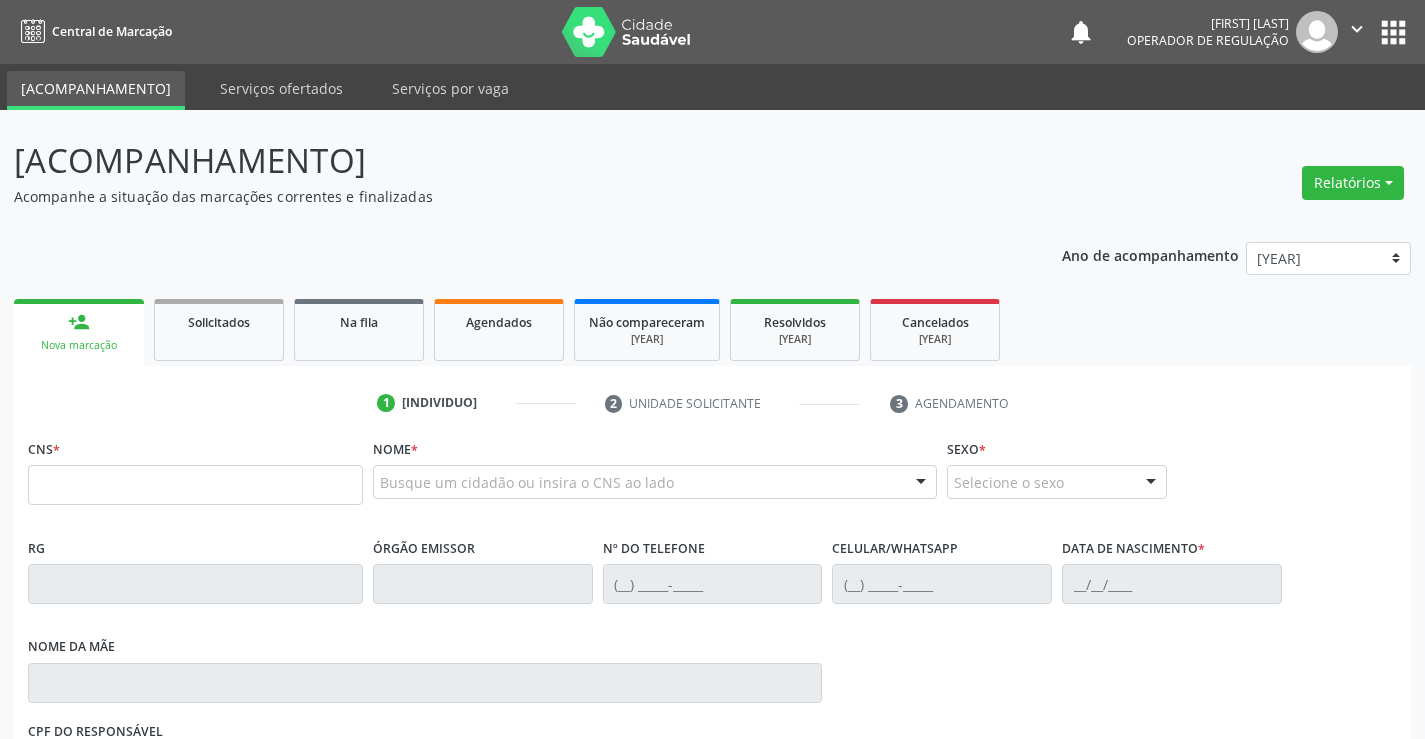 scroll, scrollTop: 0, scrollLeft: 0, axis: both 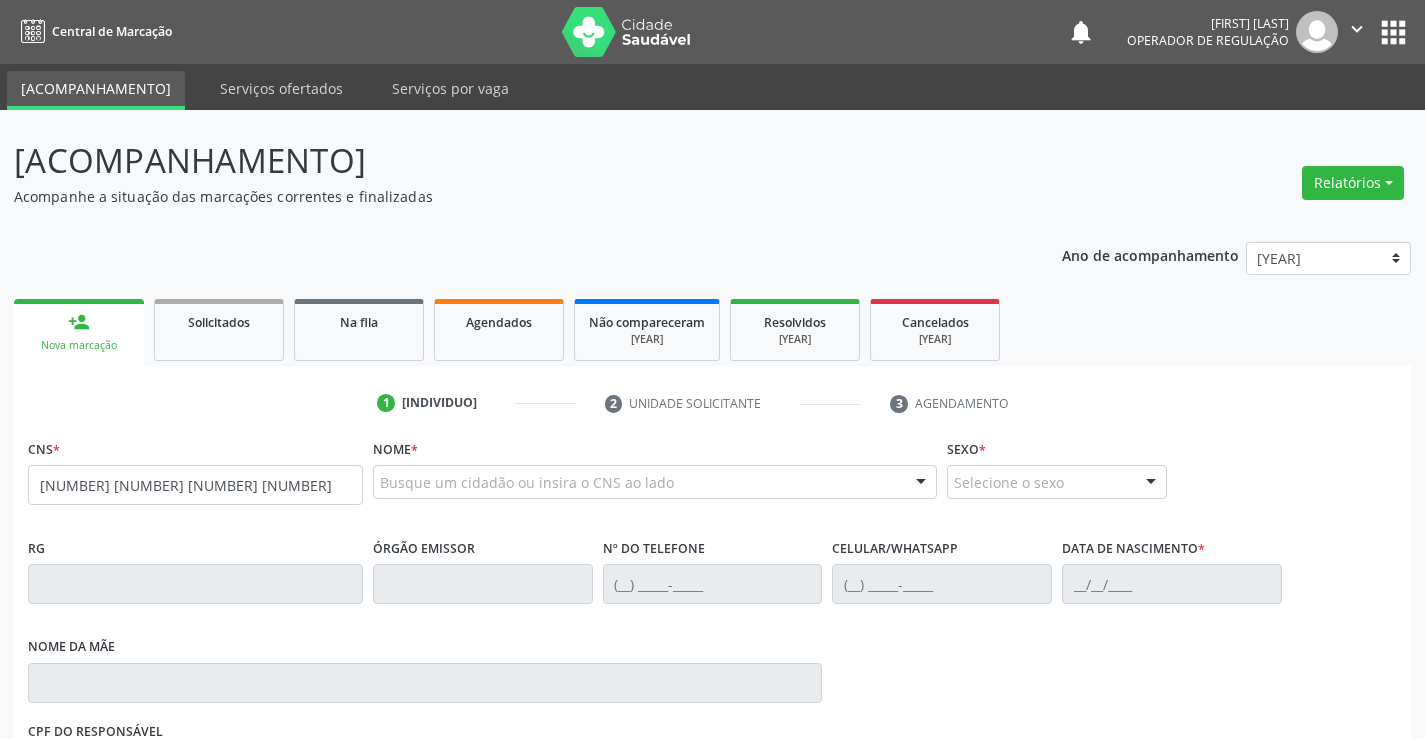 type on "[NUMBER] [NUMBER] [NUMBER] [NUMBER]" 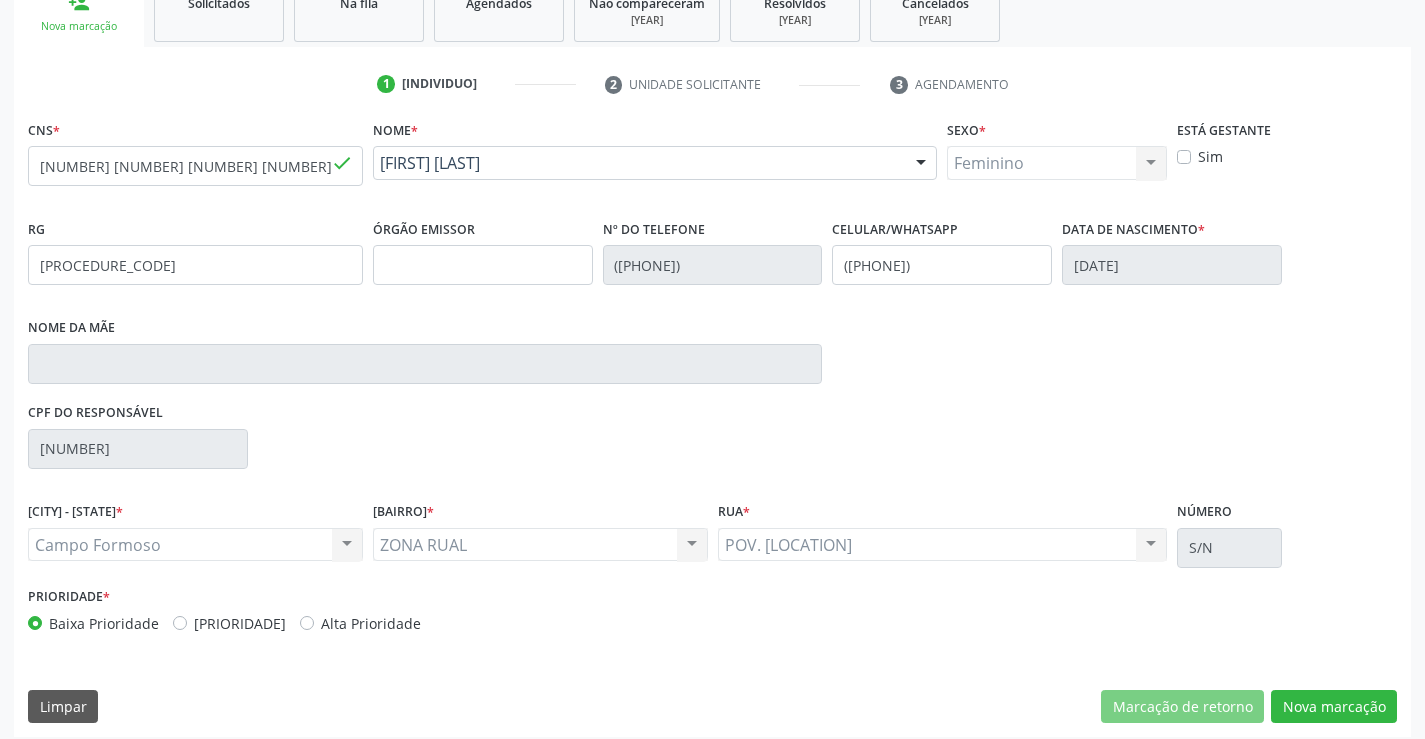 scroll, scrollTop: 331, scrollLeft: 0, axis: vertical 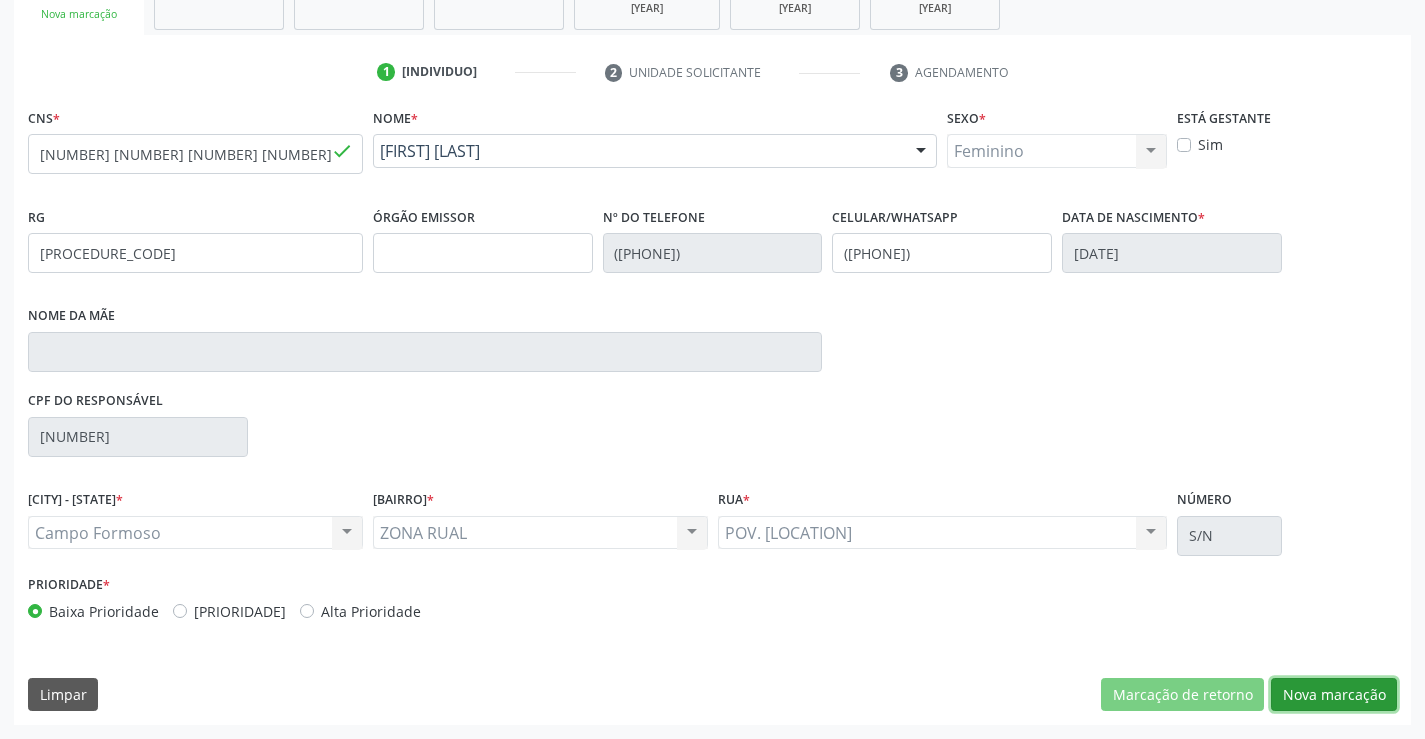 click on "Nova marcação" at bounding box center (1182, 695) 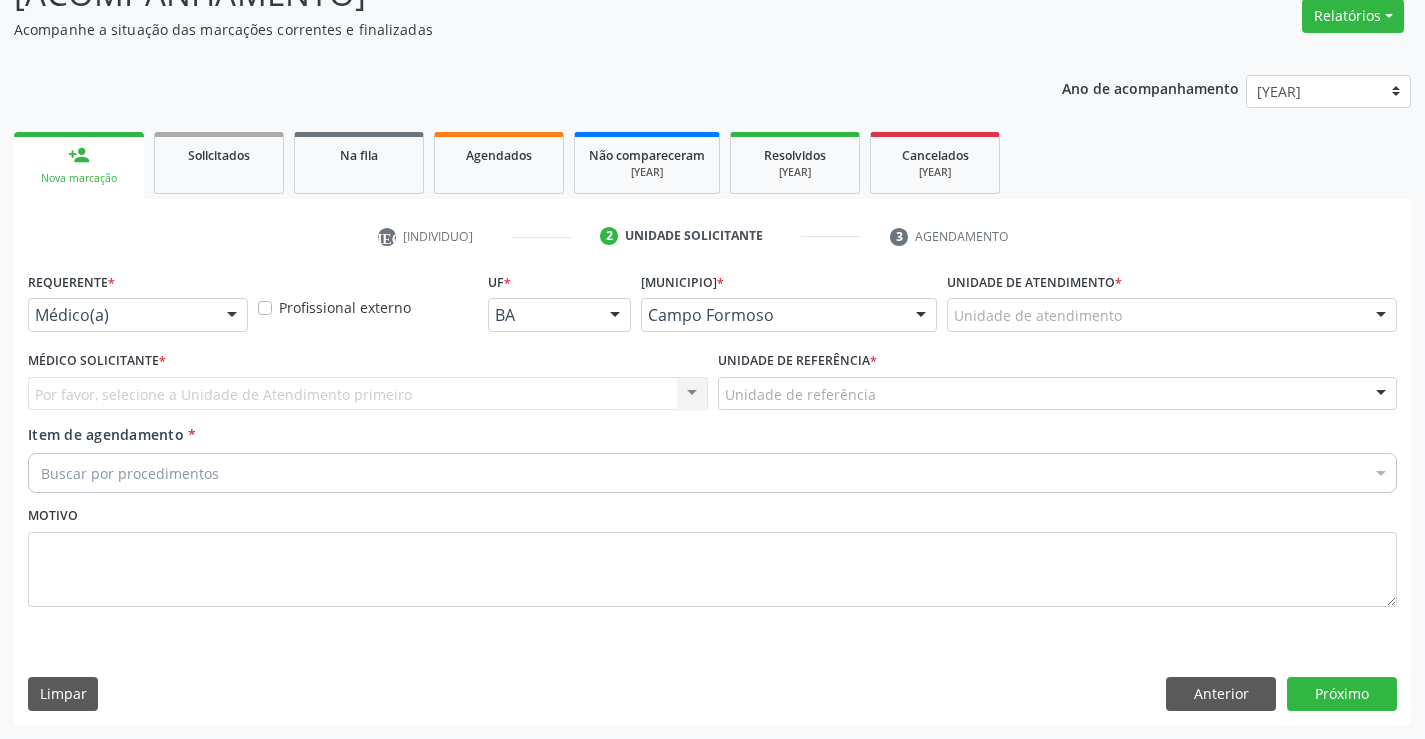 scroll, scrollTop: 167, scrollLeft: 0, axis: vertical 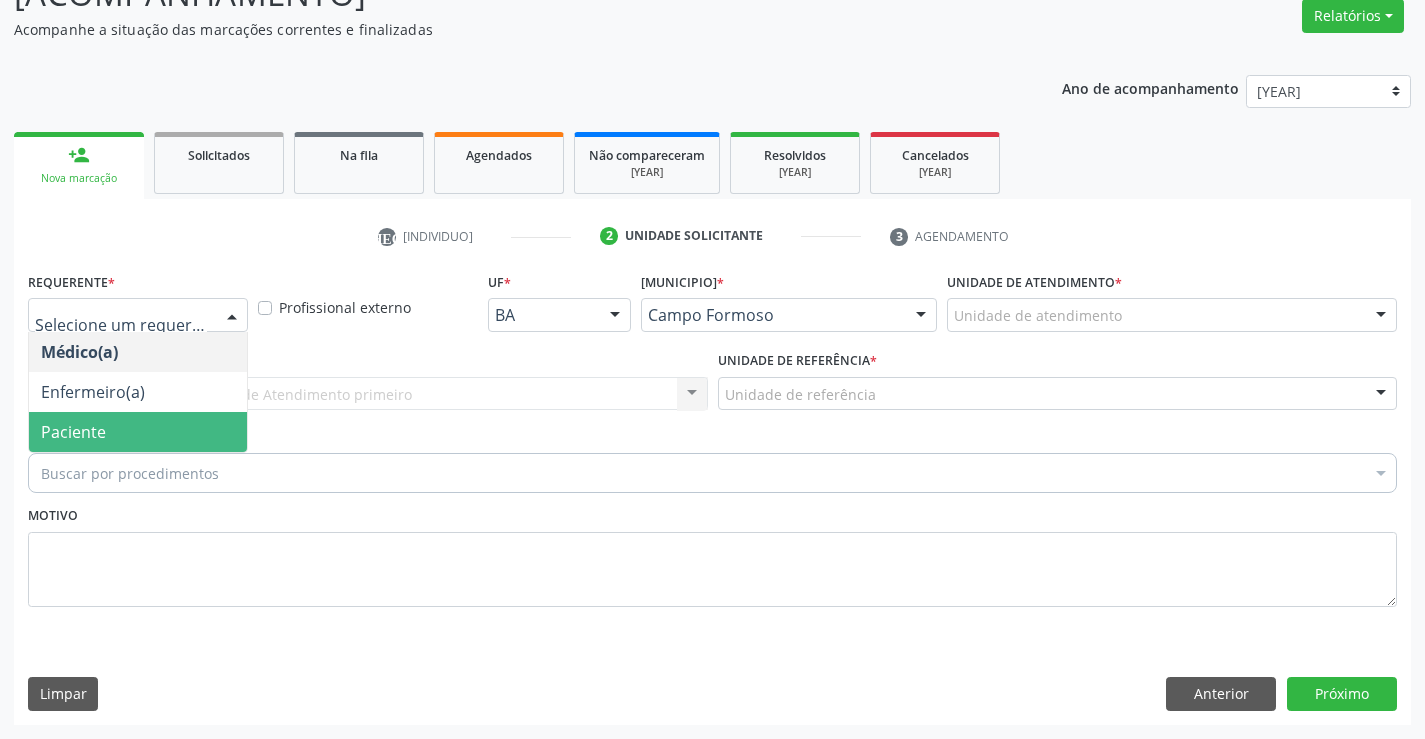 click on "Paciente" at bounding box center (138, 432) 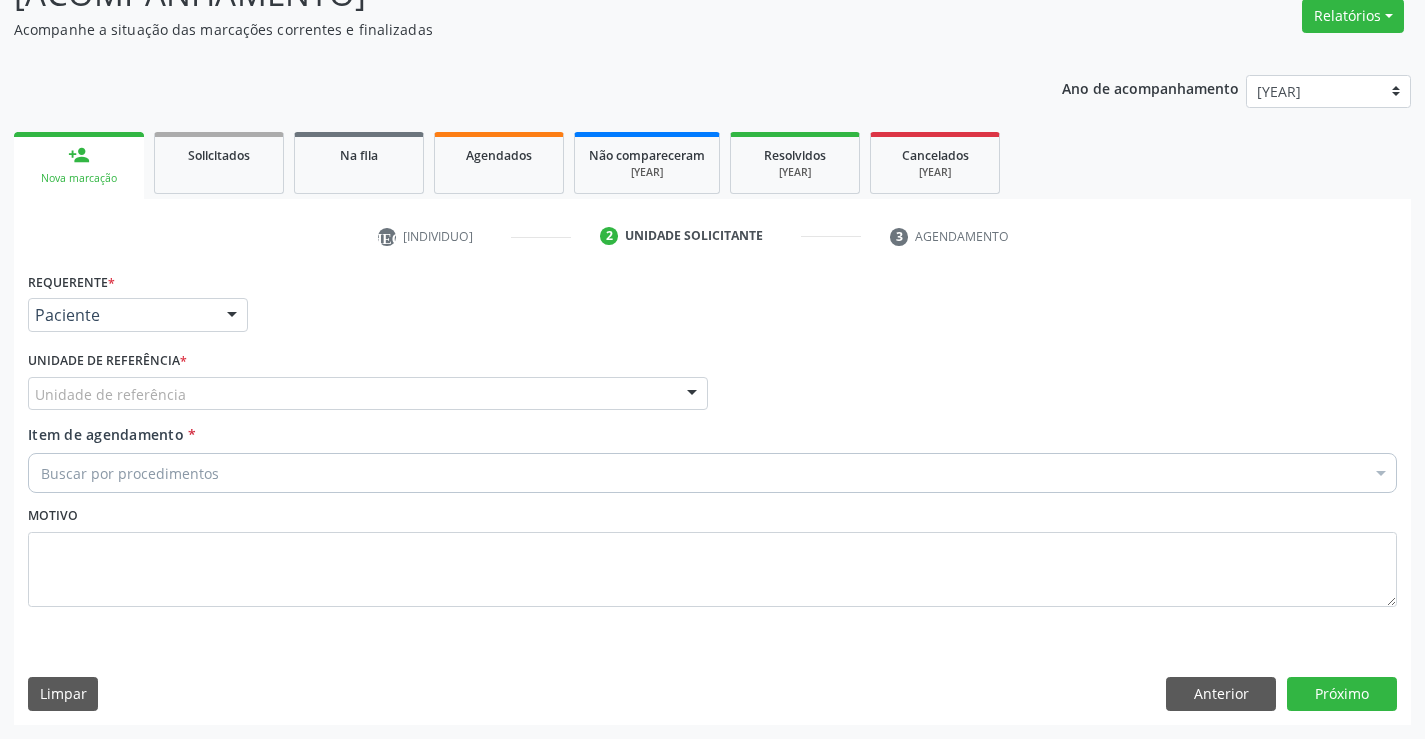 click on "Unidade de referência" at bounding box center (368, 394) 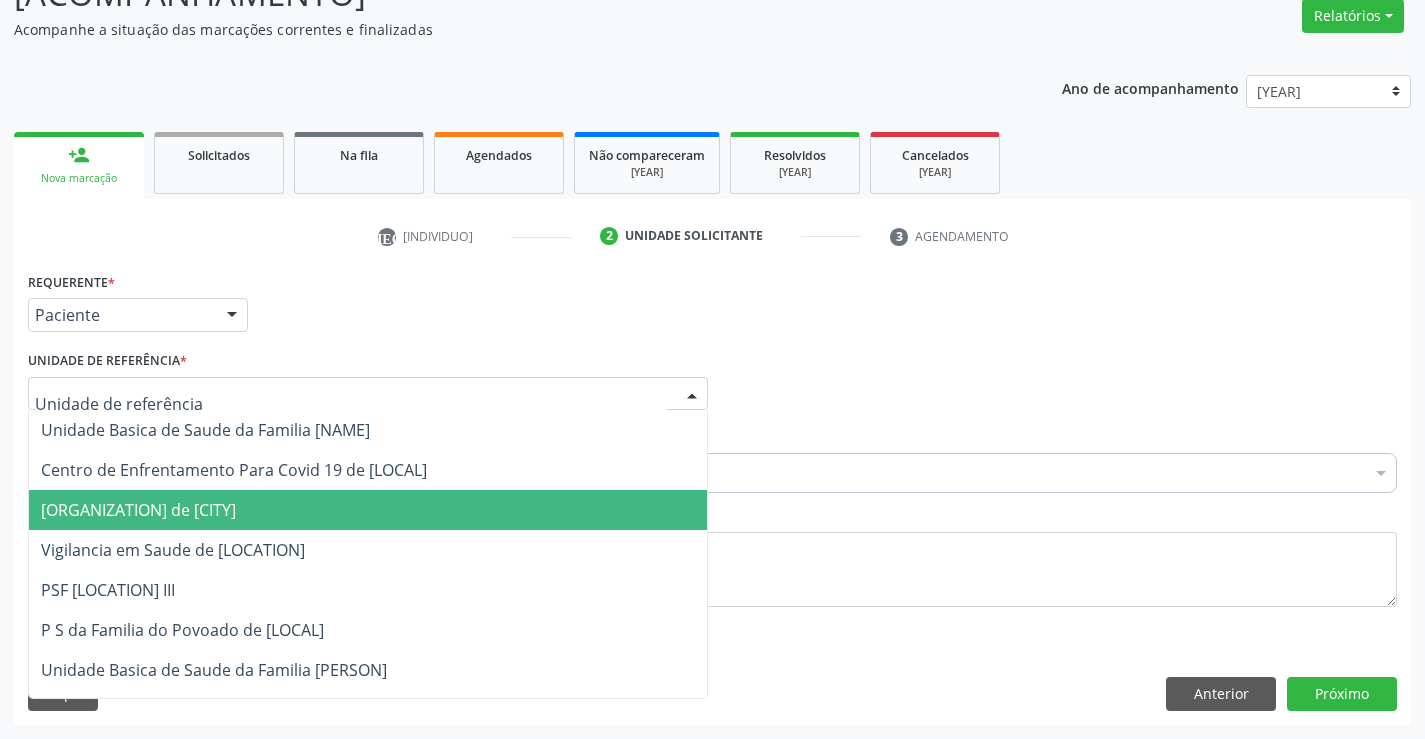 click on "[ORGANIZATION] de [CITY]" at bounding box center [138, 510] 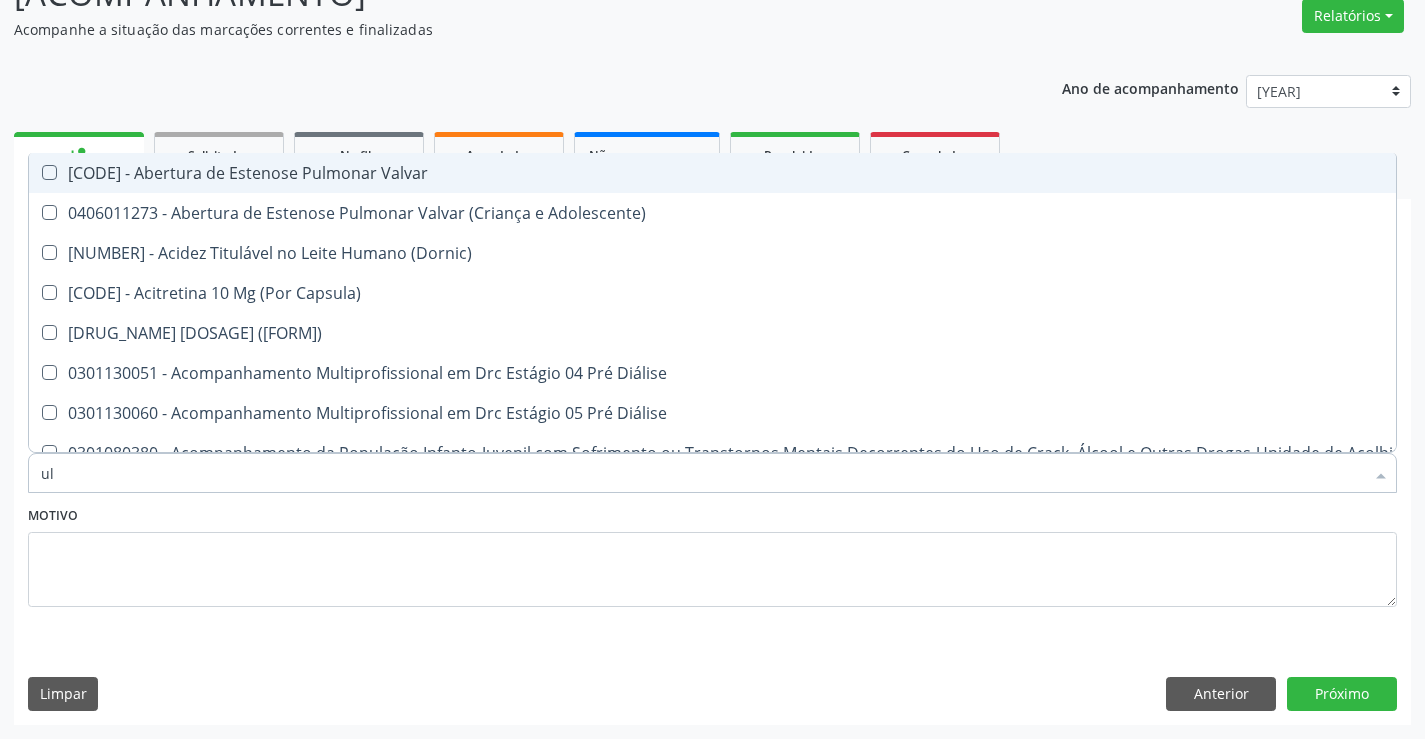 type on "ult" 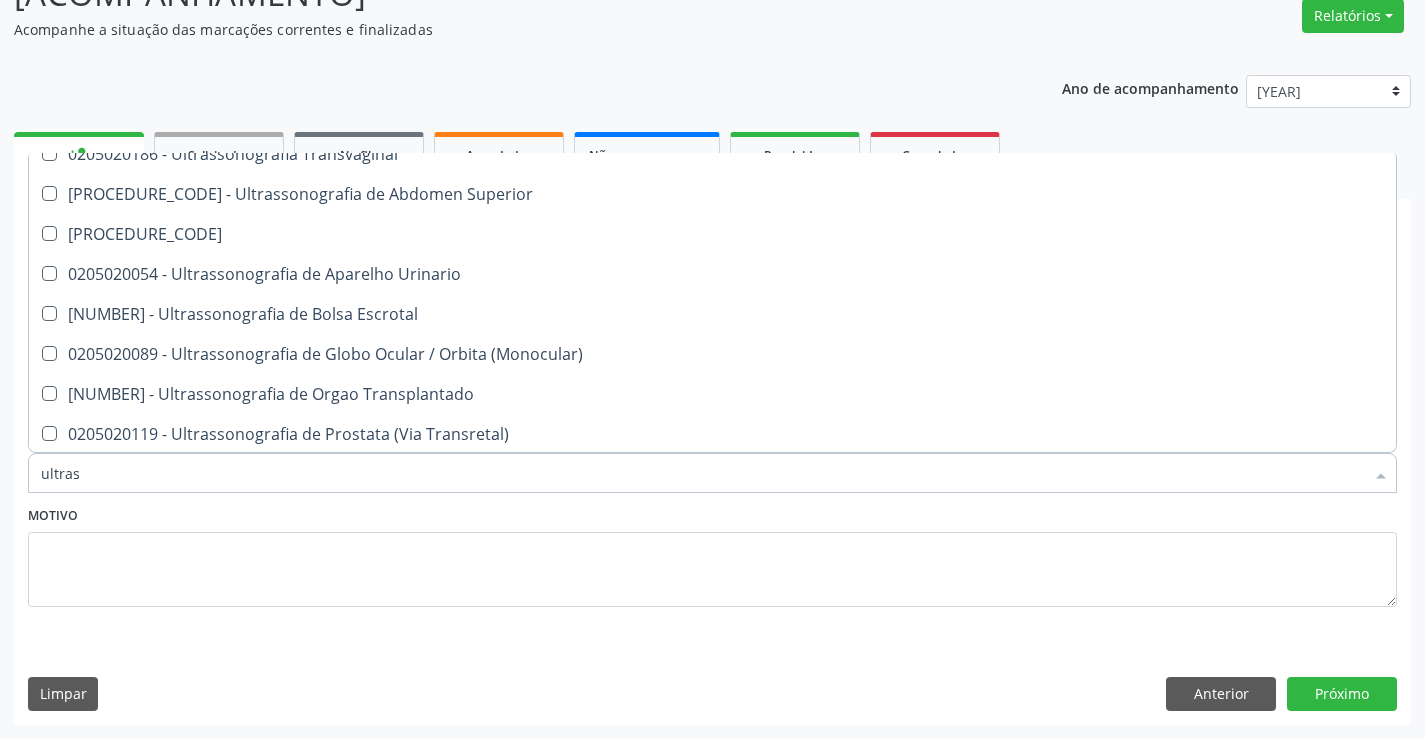 scroll, scrollTop: 500, scrollLeft: 0, axis: vertical 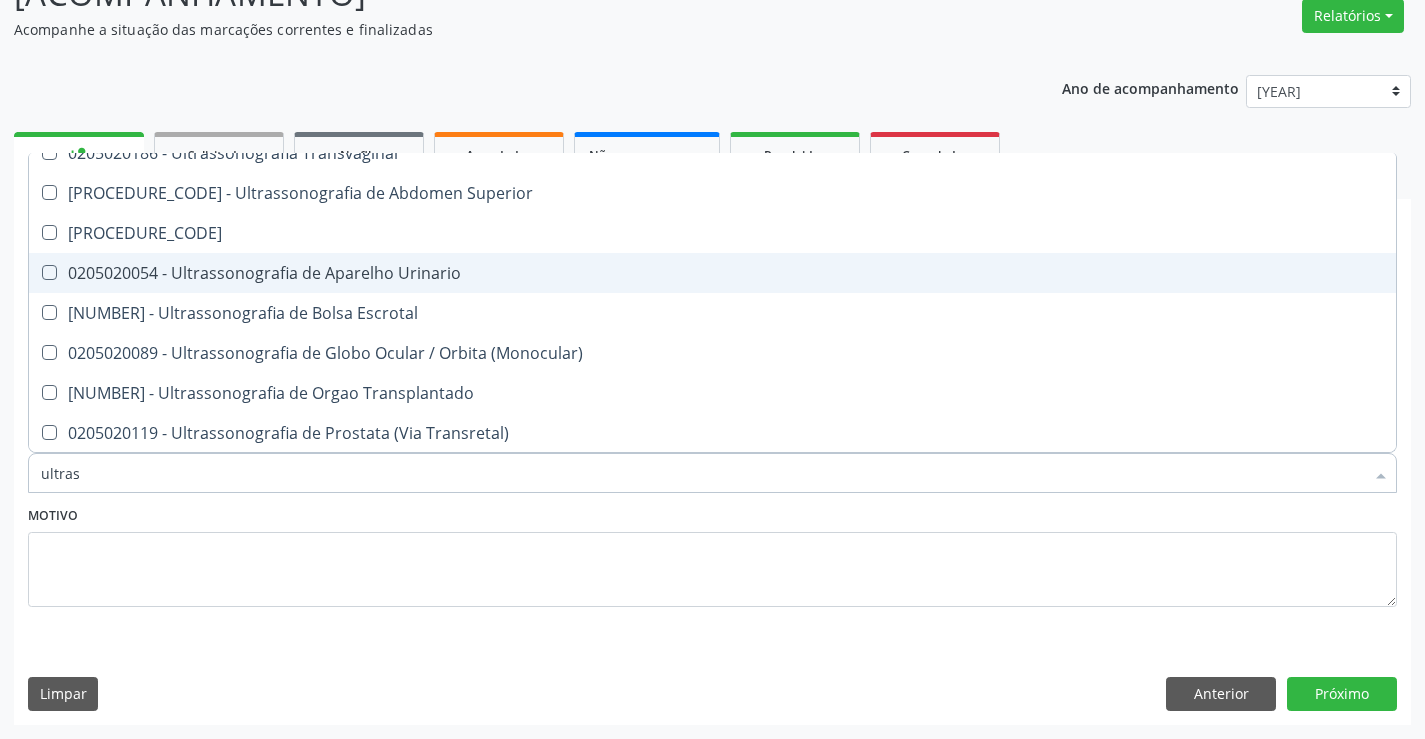 click on "0205020054 - Ultrassonografia de Aparelho Urinario" at bounding box center (712, 273) 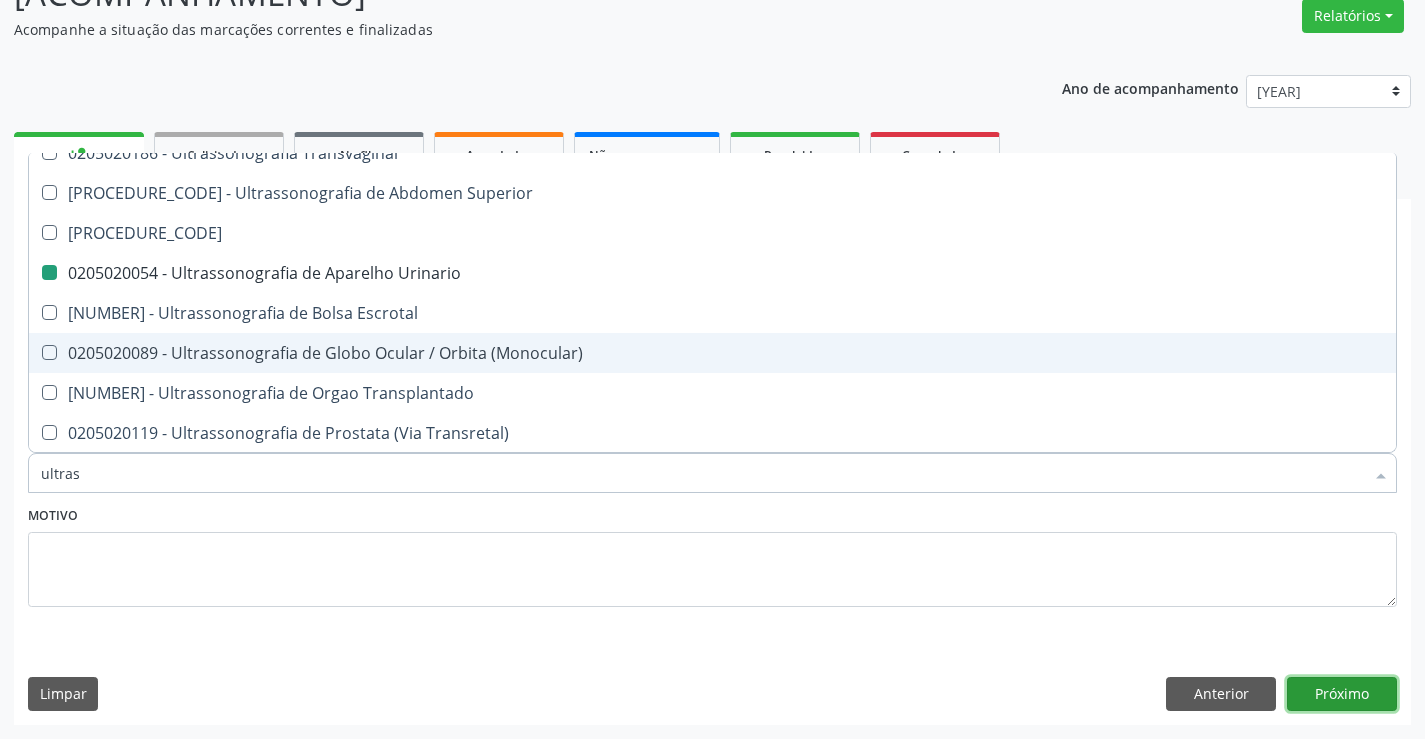 click on "Próximo" at bounding box center (1342, 694) 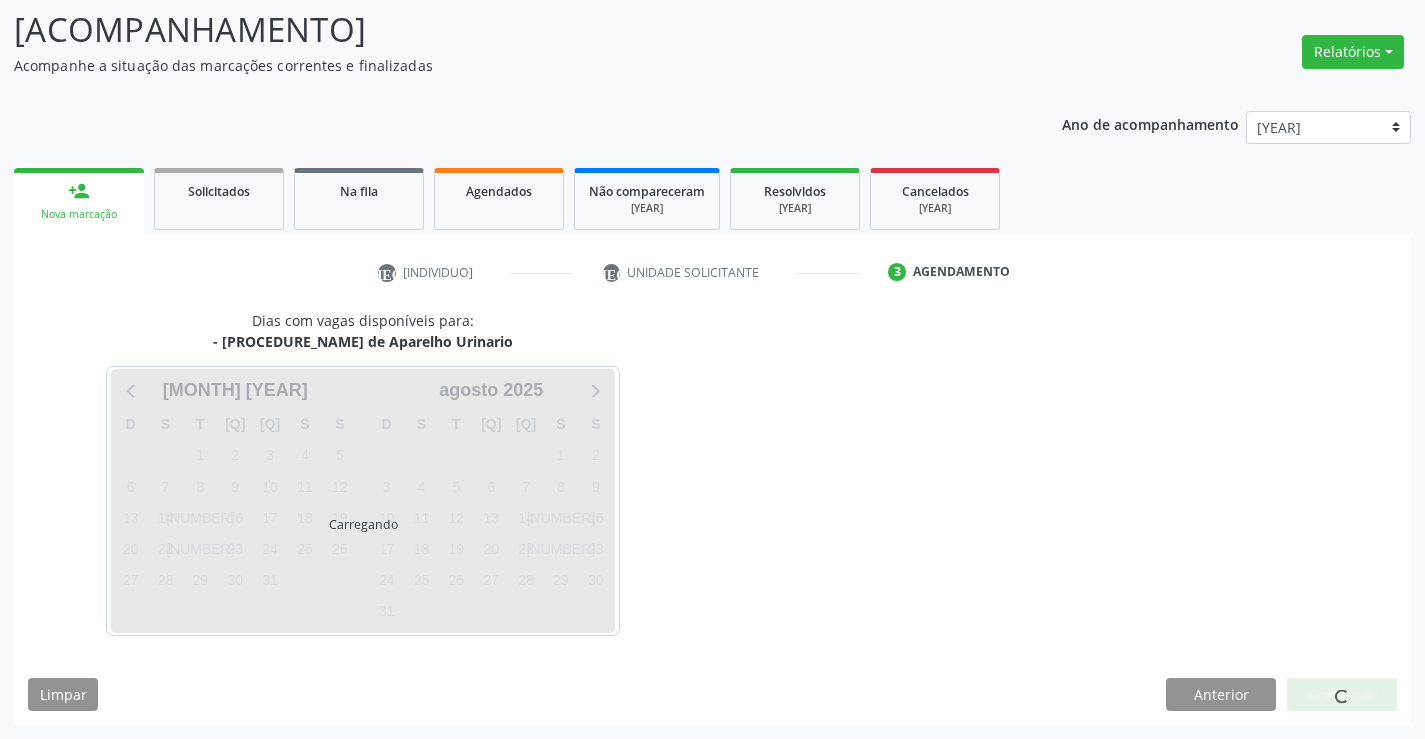 scroll, scrollTop: 131, scrollLeft: 0, axis: vertical 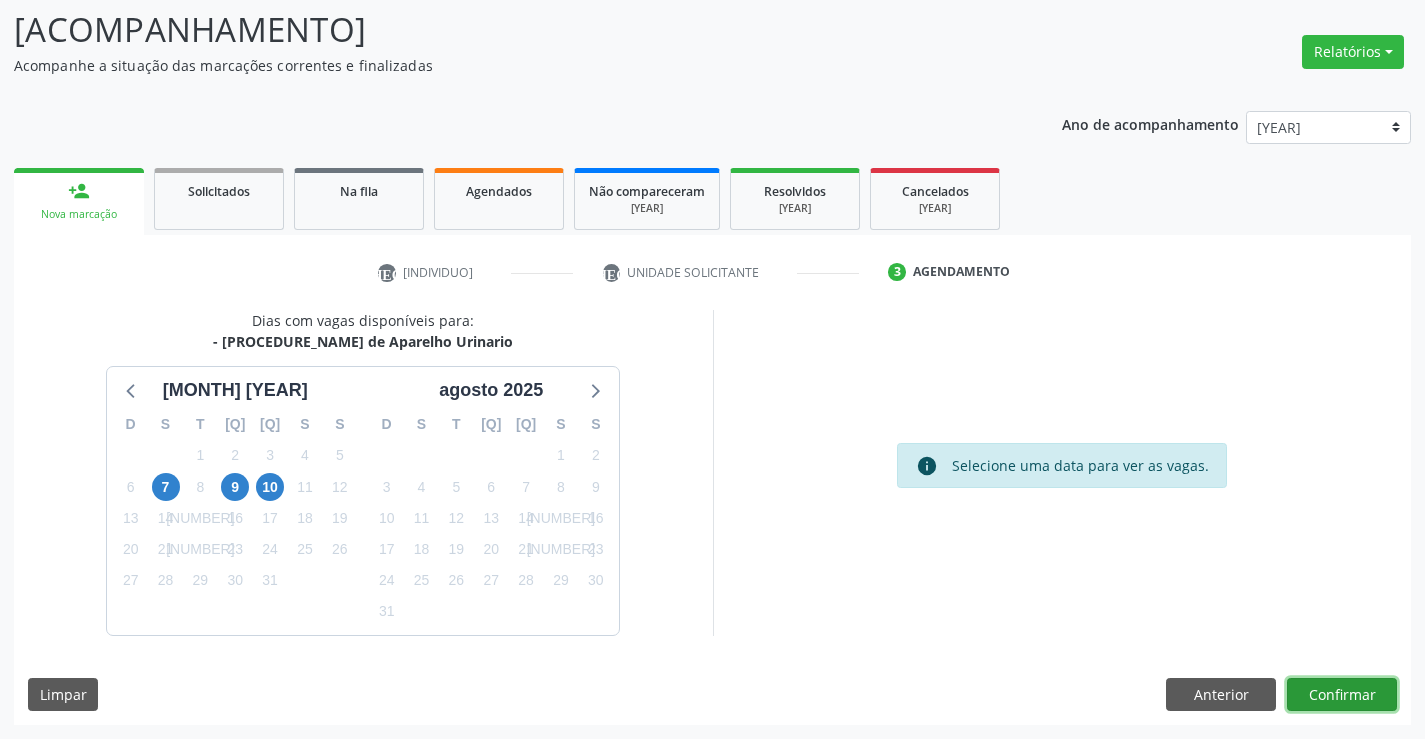 click on "Confirmar" at bounding box center [1342, 695] 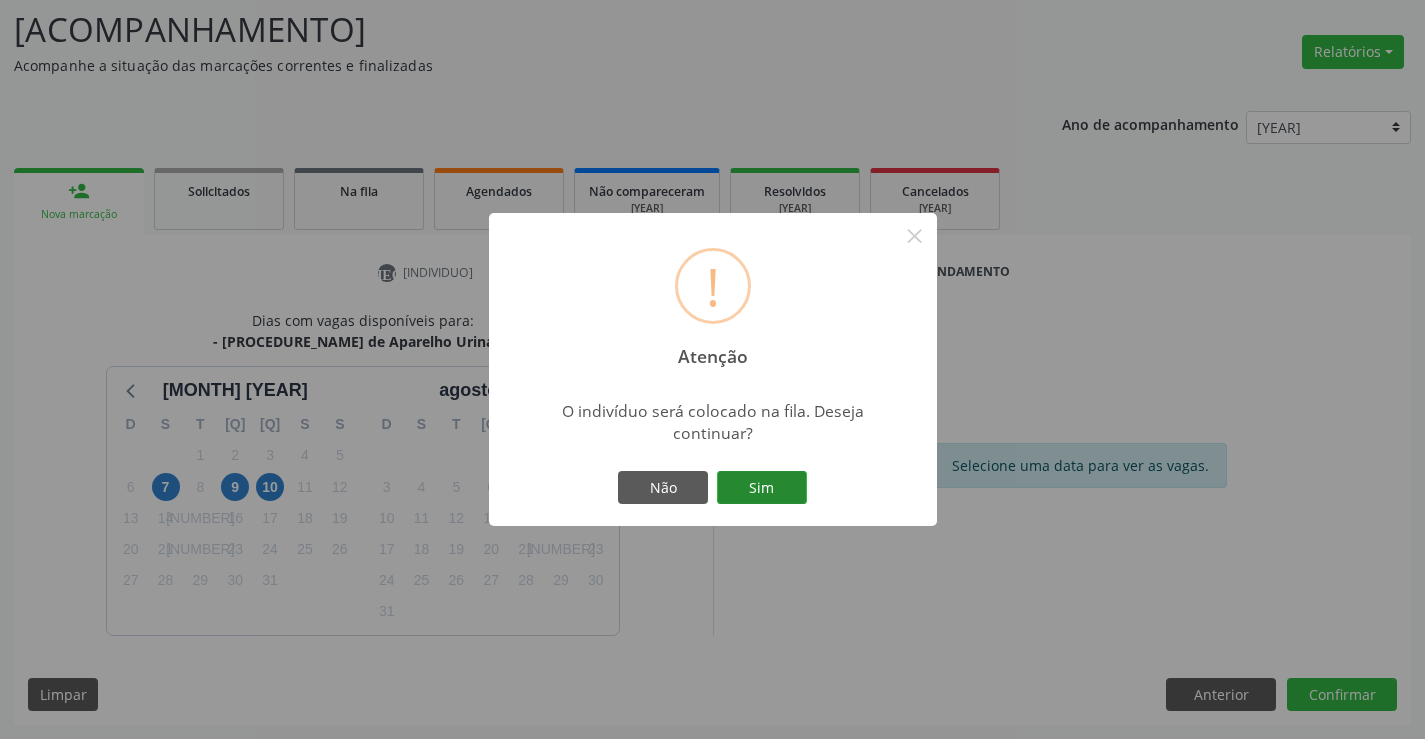 click on "Sim" at bounding box center (762, 488) 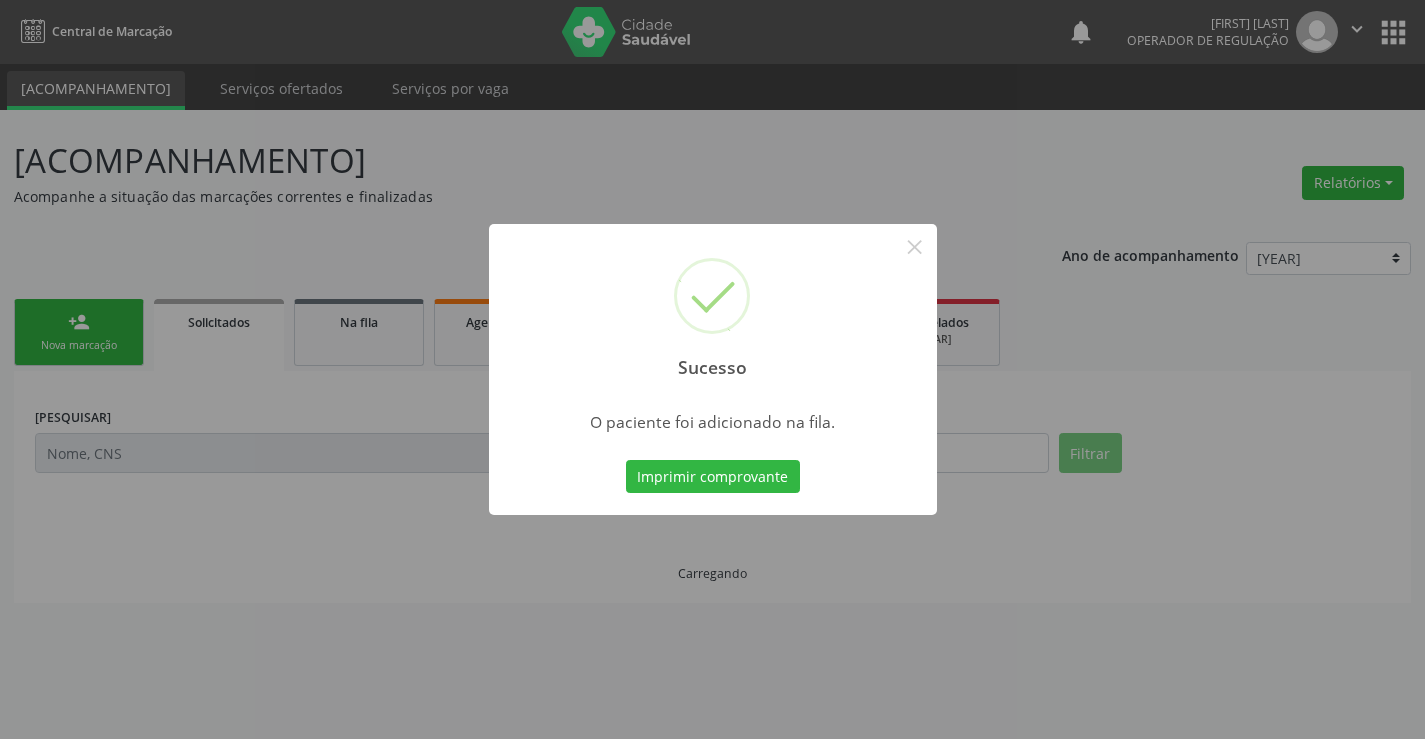 scroll, scrollTop: 0, scrollLeft: 0, axis: both 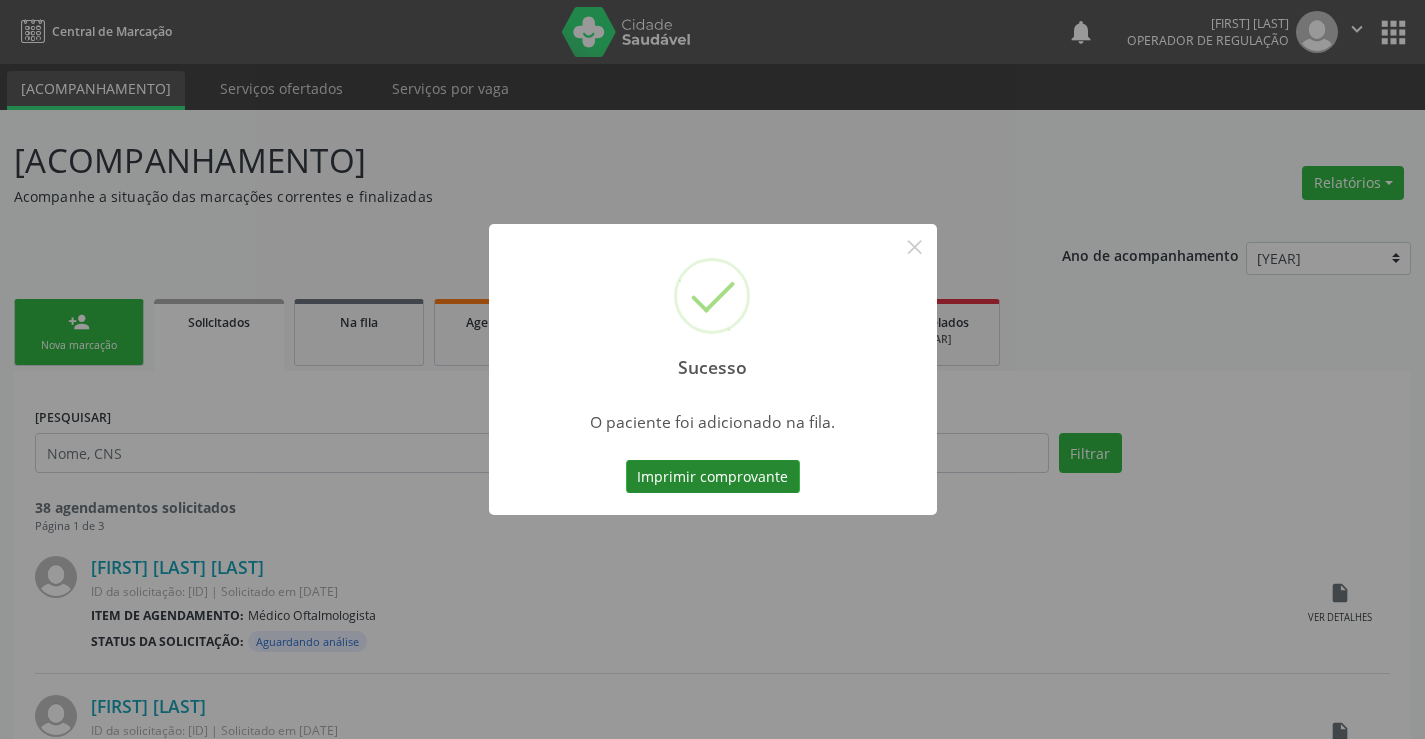 click on "Imprimir comprovante" at bounding box center (713, 477) 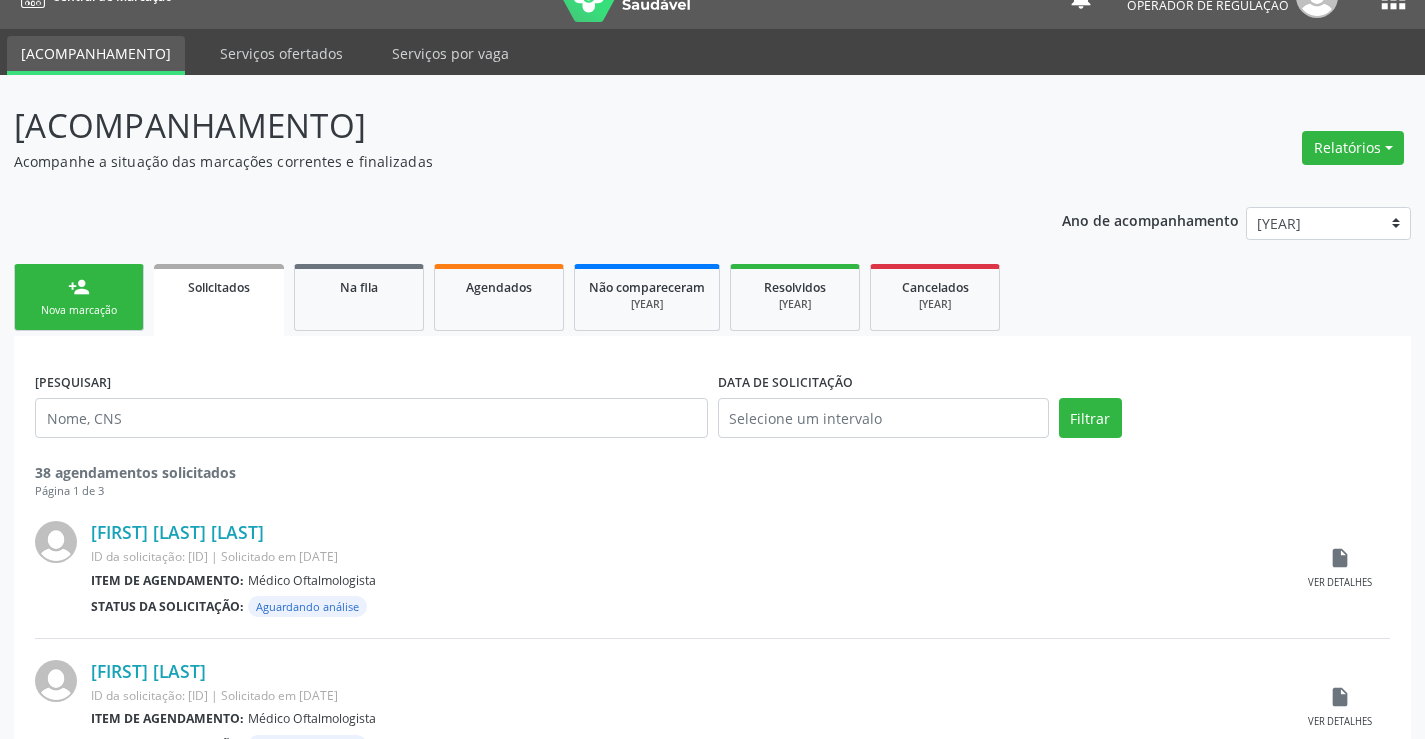 scroll, scrollTop: 0, scrollLeft: 0, axis: both 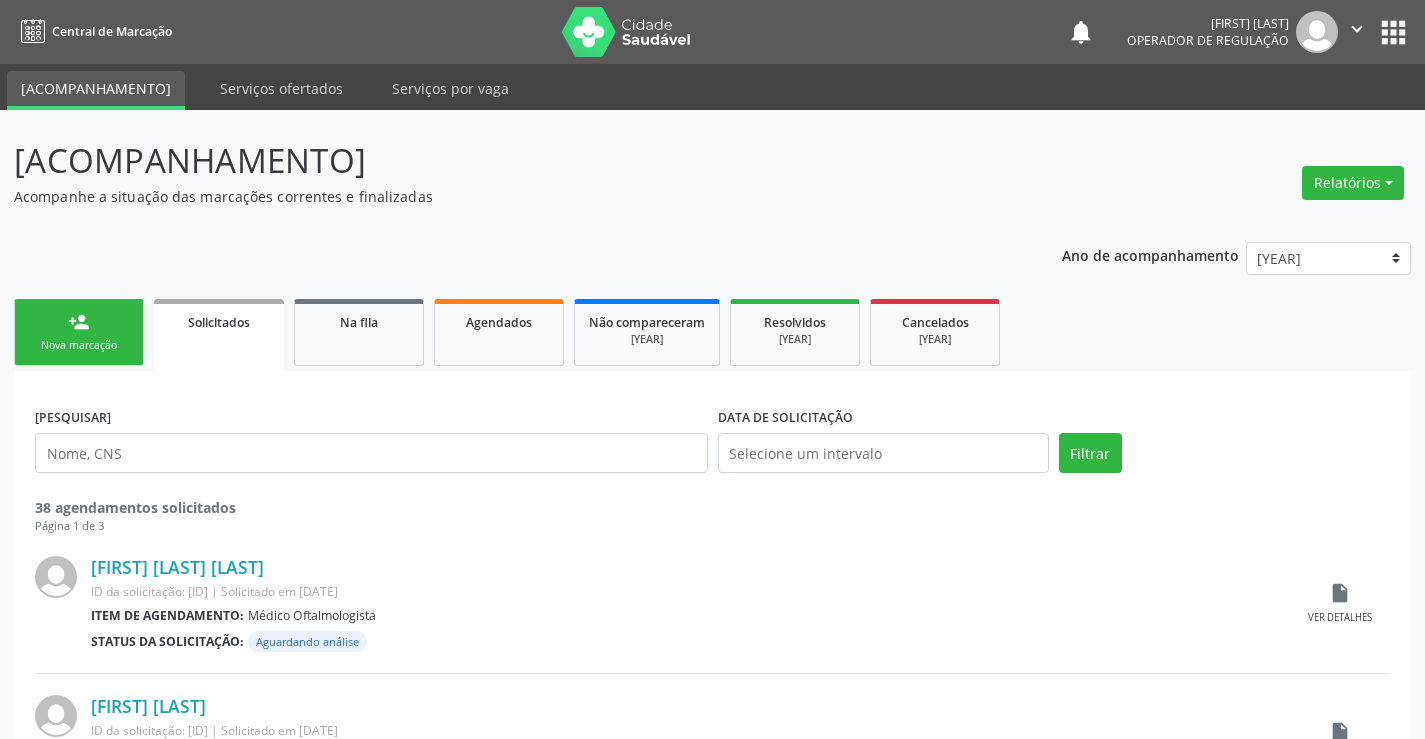 click on "Ano de acompanhamento
2025 2024 2023
person_add
Nova marcação
Solicitados   Na fila   Agendados   Não compareceram
2025
Resolvidos
2025
Cancelados
2025
PESQUISAR
DATA DE SOLICITAÇÃO
Filtrar
38 agendamentos solicitados
Página 1 de
3
[FIRST] [LAST]
ID da solicitação: S00145394 |    Solicitado em [DATE]
Item de agendamento:
Médico Oftalmologista
Status da solicitação:
Aguardando análise
insert_drive_file
Ver detalhes
[FIRST] [LAST]
ID da solicitação: S00145664 |    Solicitado em [DATE]
Item de agendamento:
Médico Oftalmologista
Status da solicitação:
Aguardando análise
insert_drive_file
Ver detalhes
[FIRST] [LAST]" at bounding box center [712, 1462] 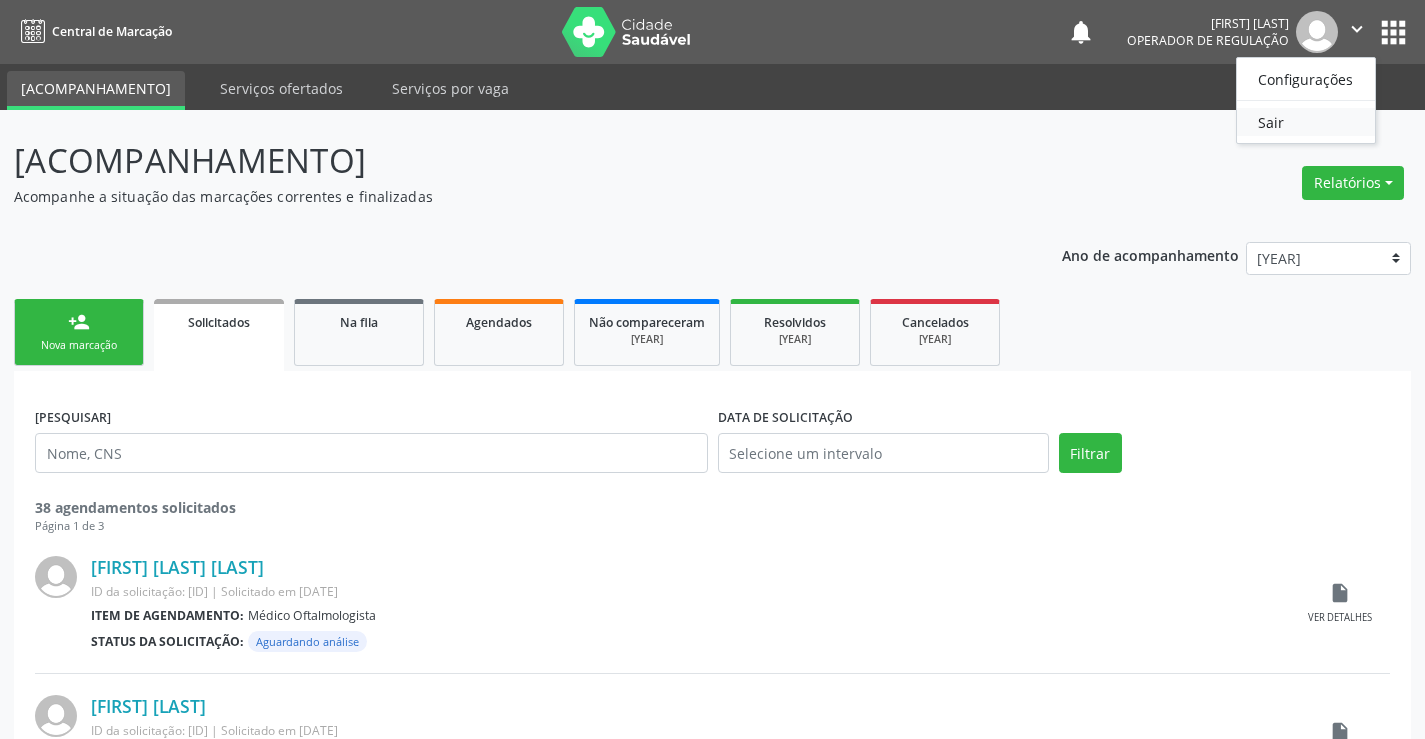 click on "Sair" at bounding box center (1306, 122) 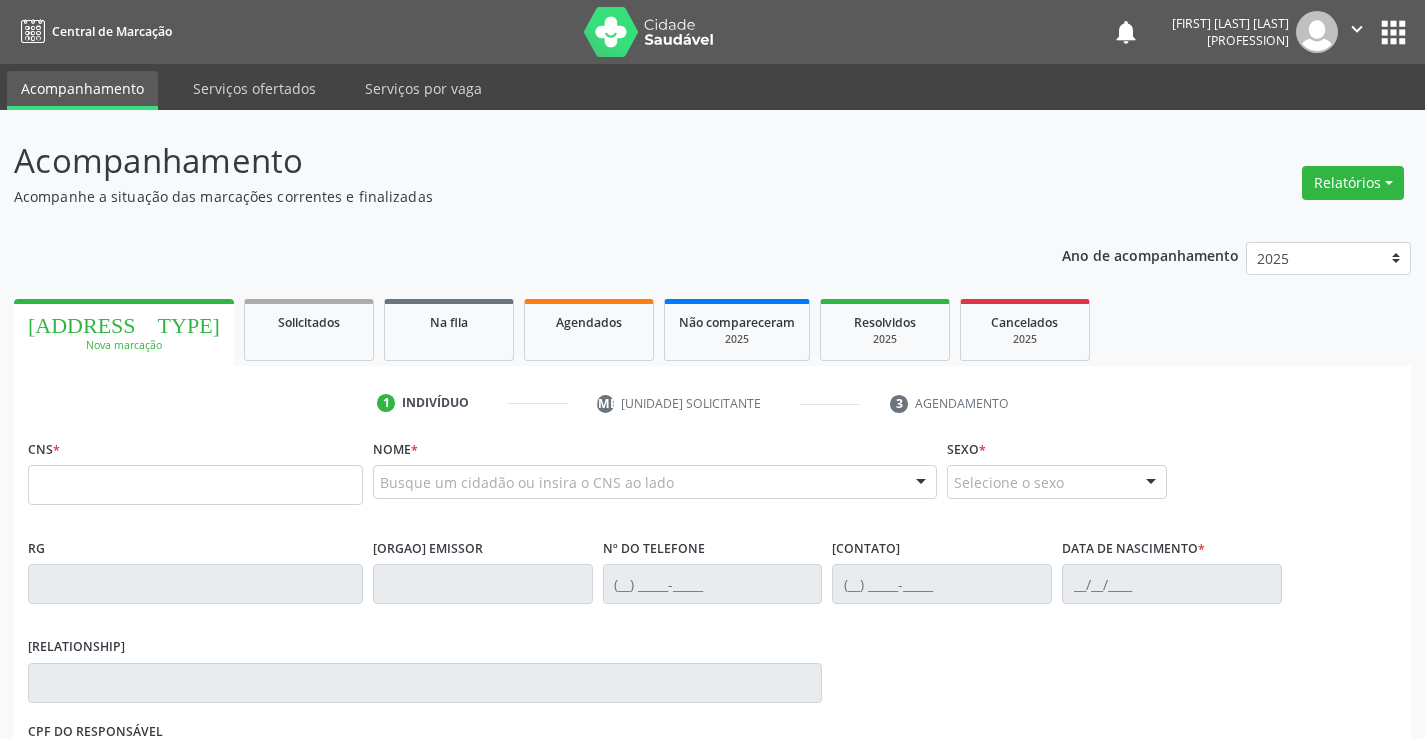 scroll, scrollTop: 0, scrollLeft: 0, axis: both 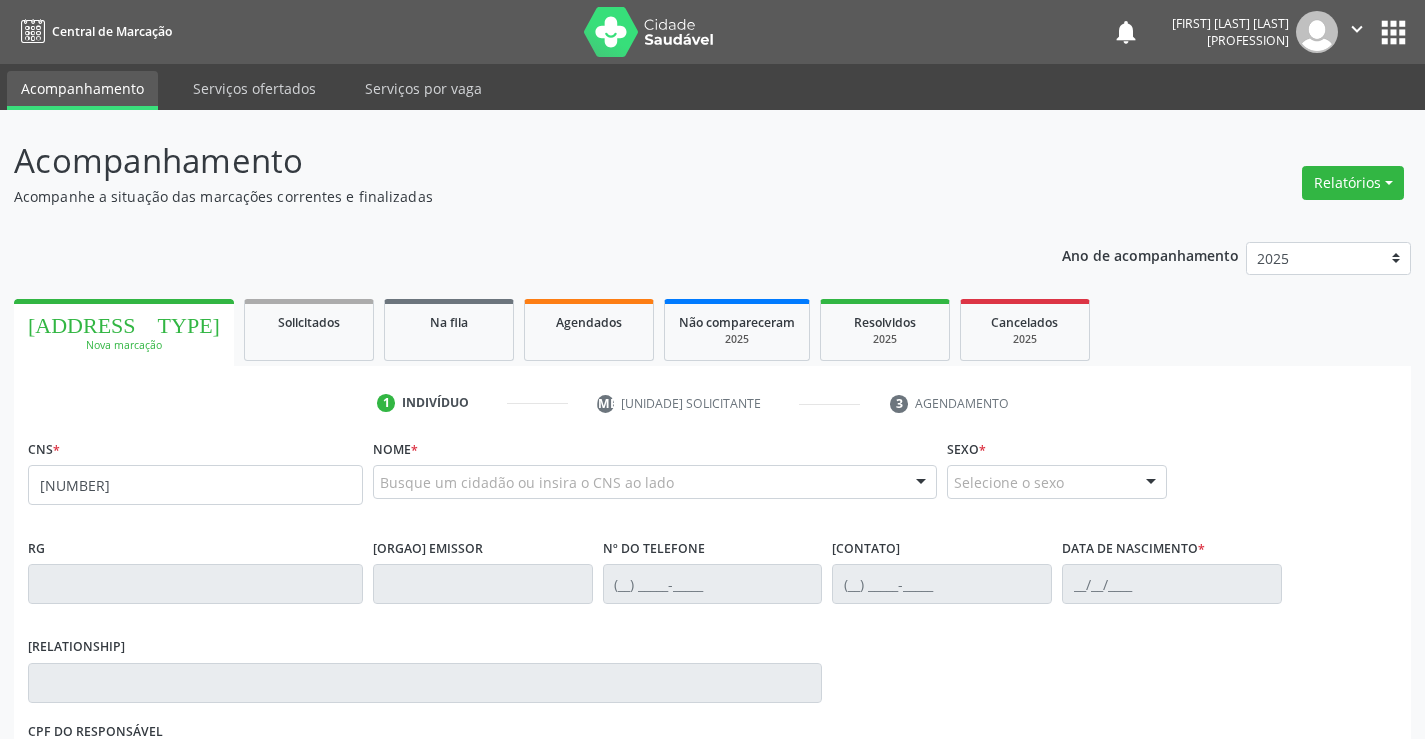 type on "705 0060 8713 1359" 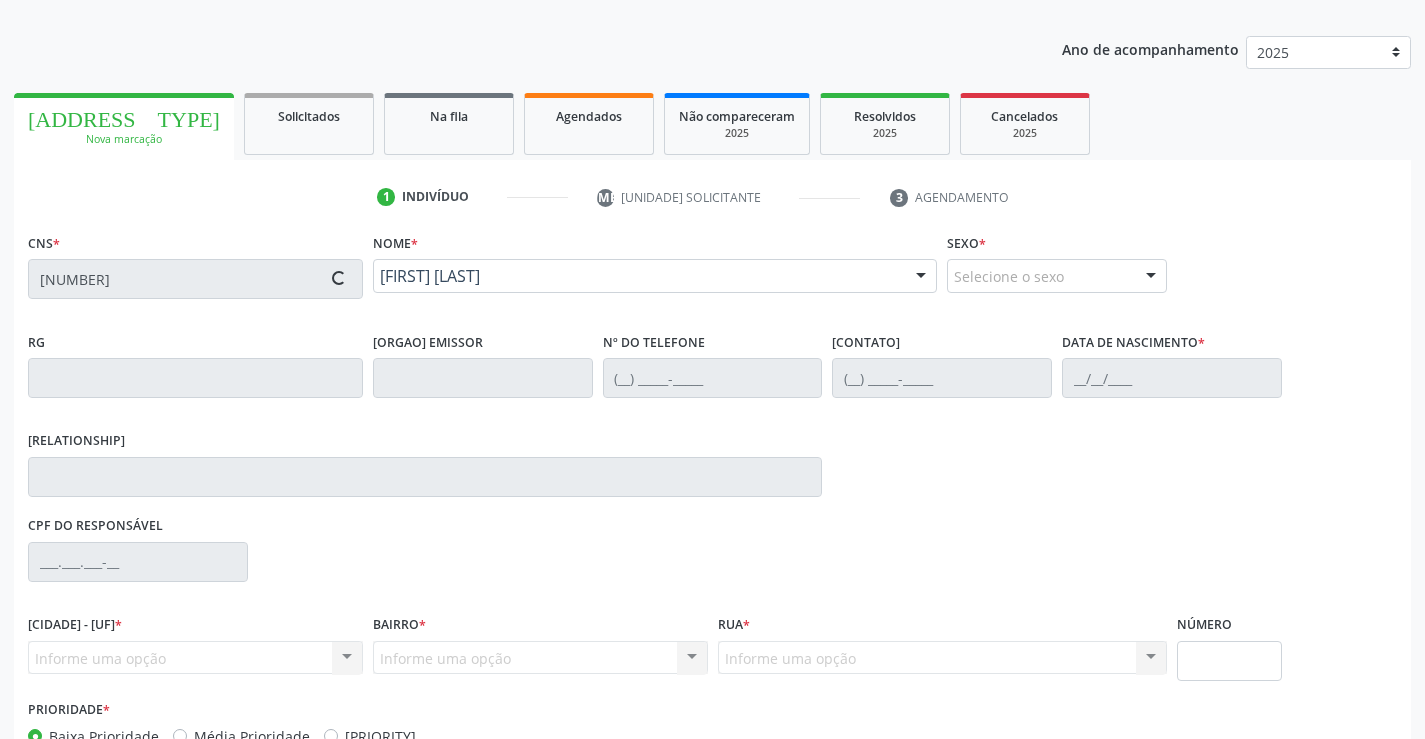 scroll, scrollTop: 331, scrollLeft: 0, axis: vertical 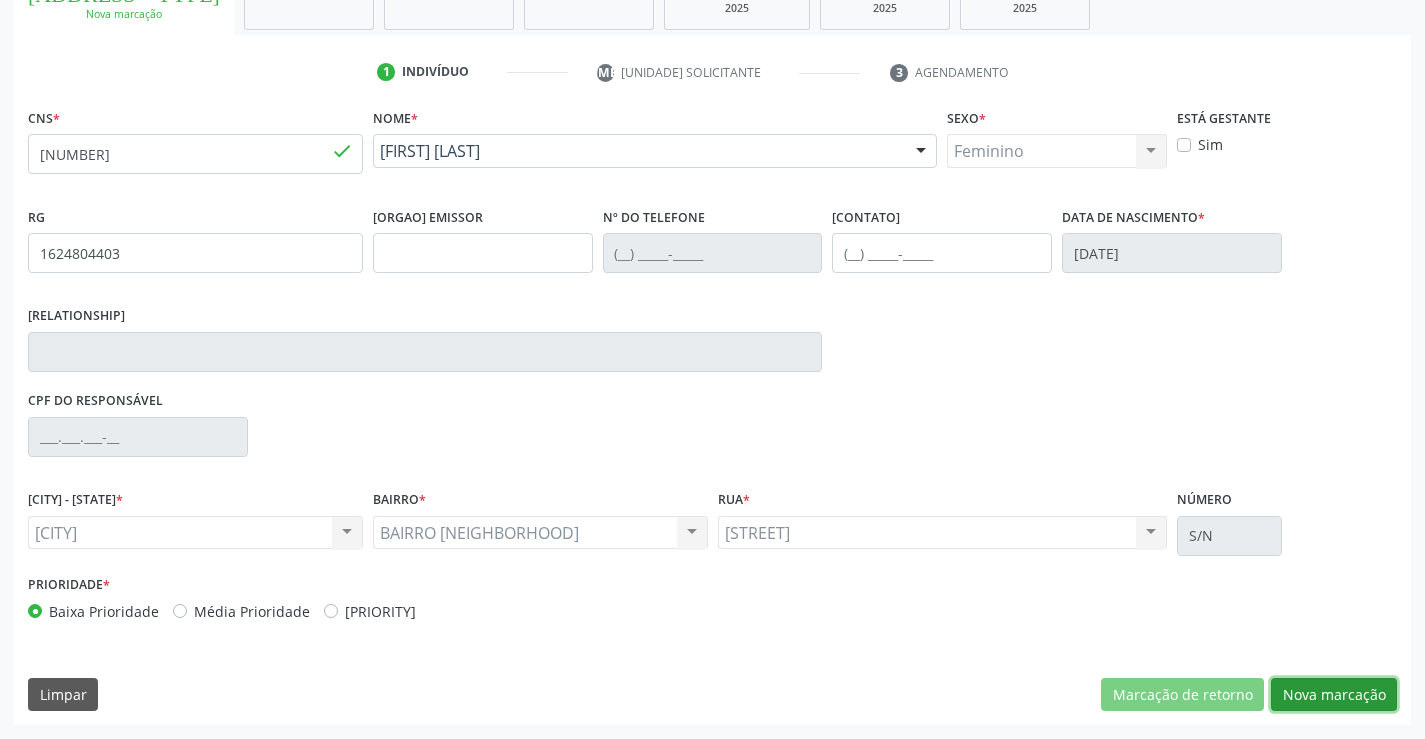drag, startPoint x: 1341, startPoint y: 706, endPoint x: 1289, endPoint y: 693, distance: 53.600372 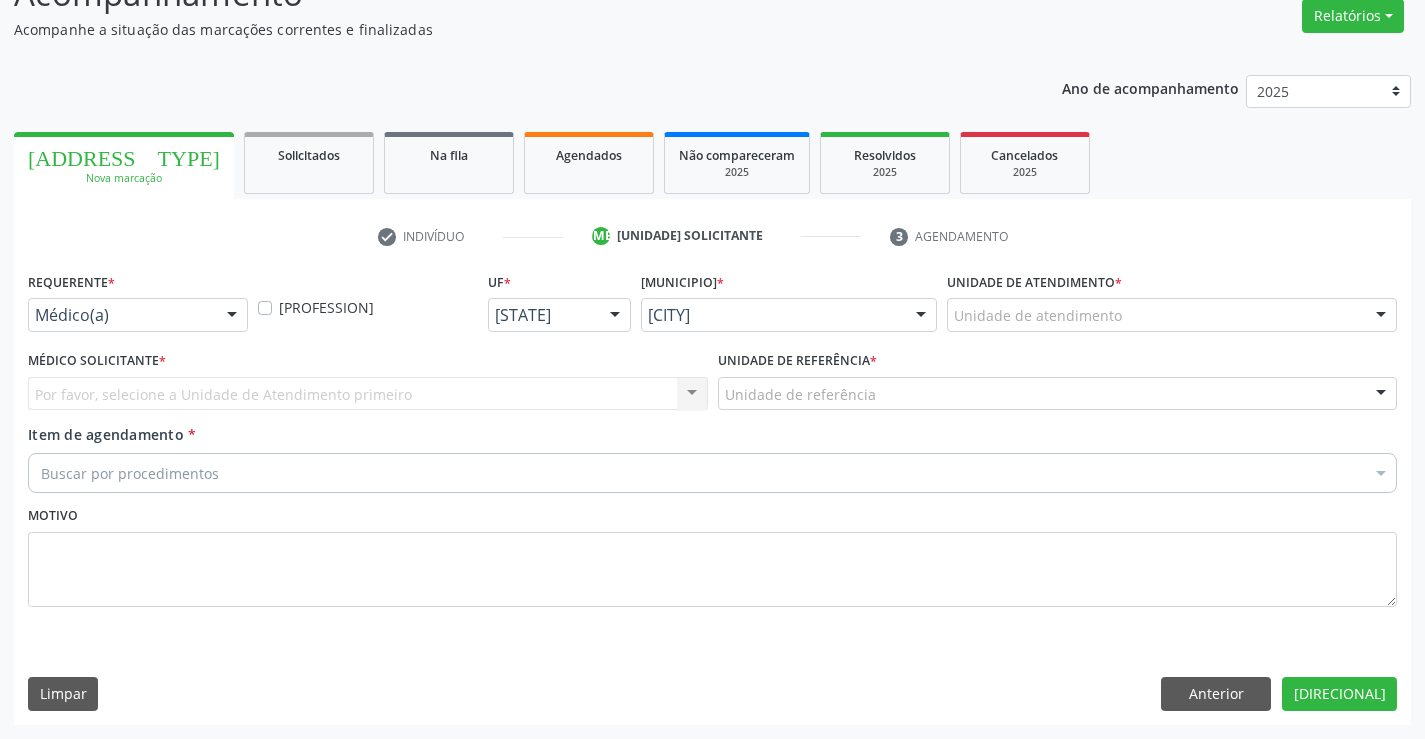 scroll, scrollTop: 167, scrollLeft: 0, axis: vertical 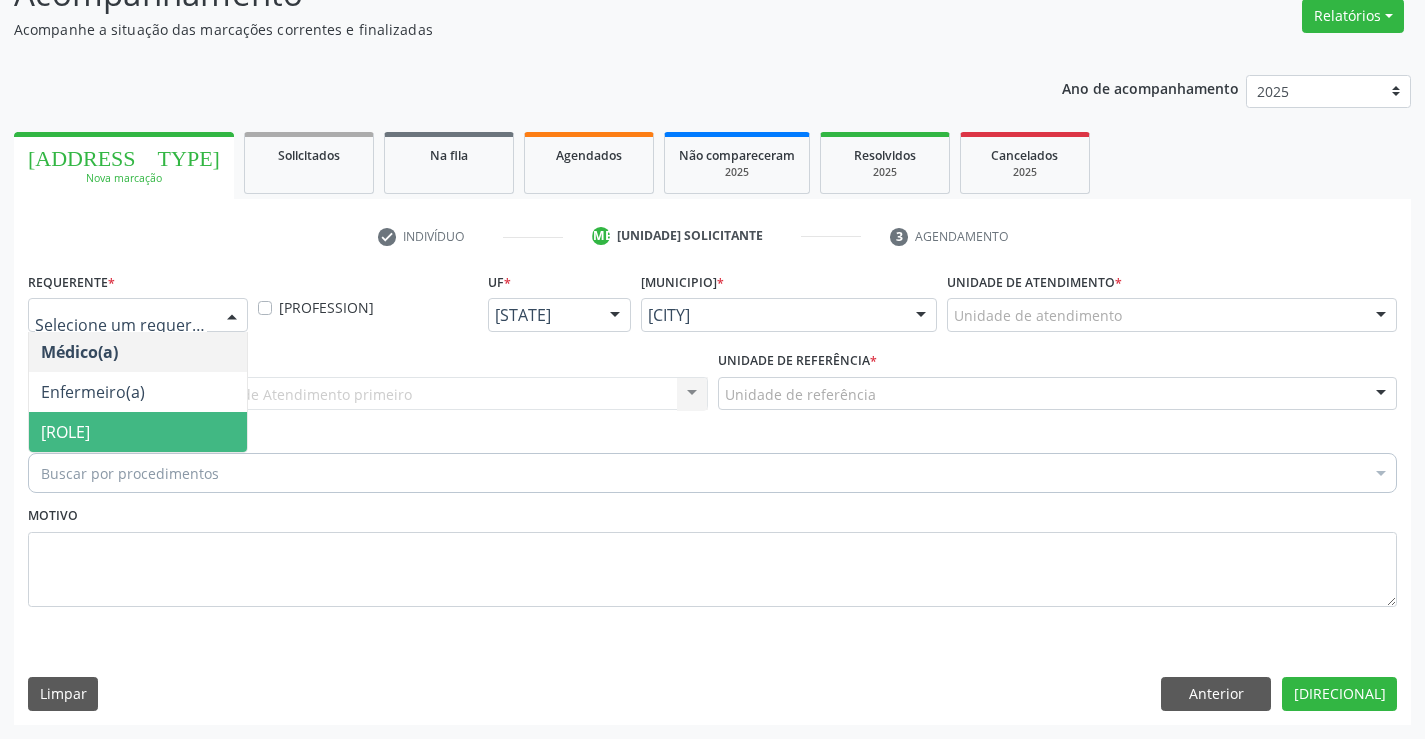 click on "Paciente" at bounding box center (138, 432) 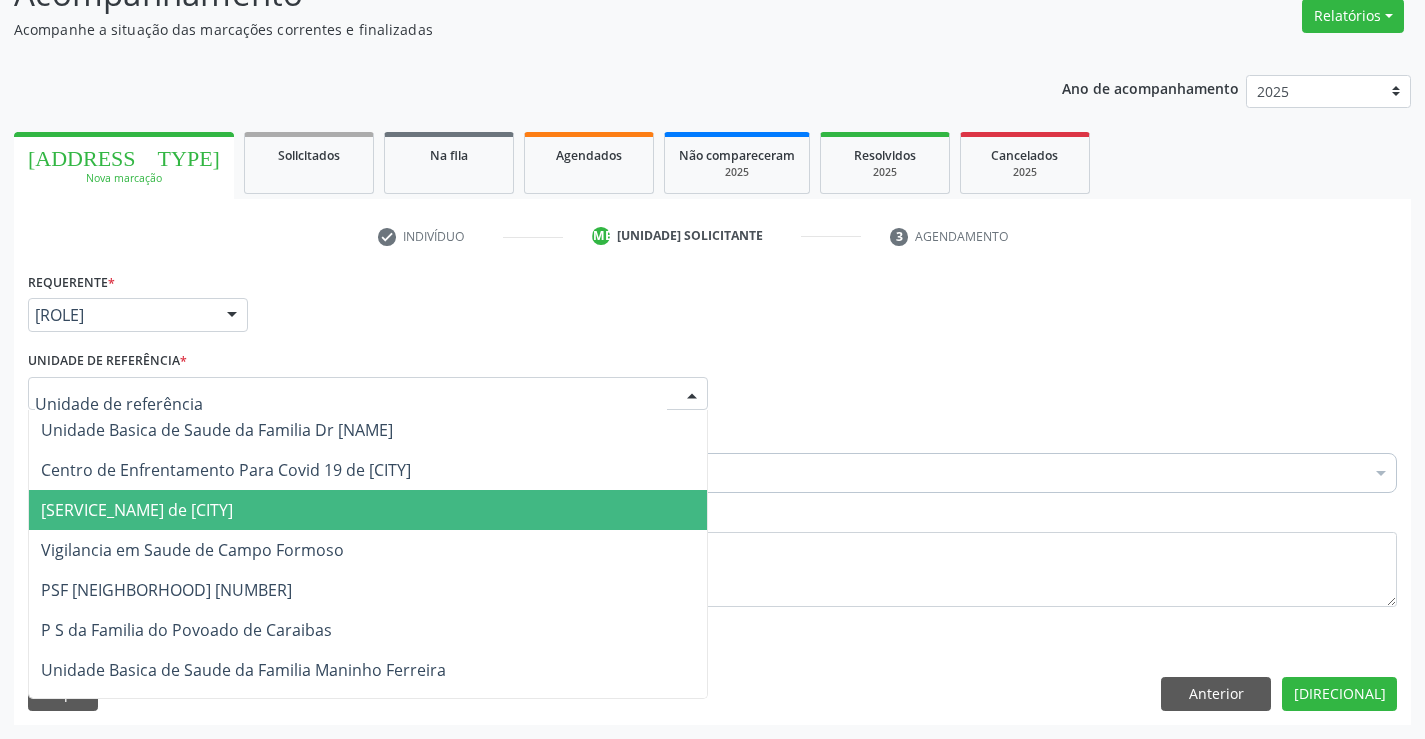 click on "[ORGANIZATION] de [CITY]" at bounding box center (137, 510) 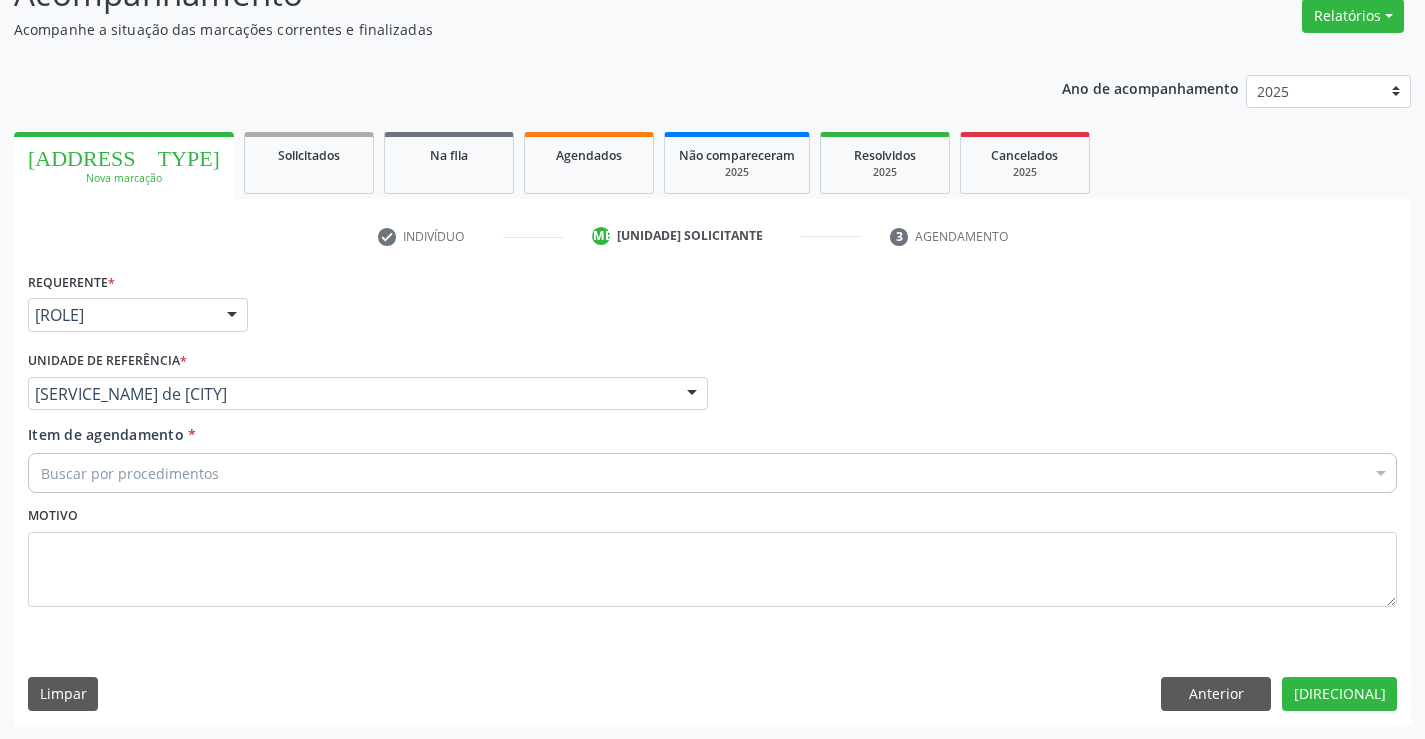 click on "Buscar por procedimentos" at bounding box center (712, 473) 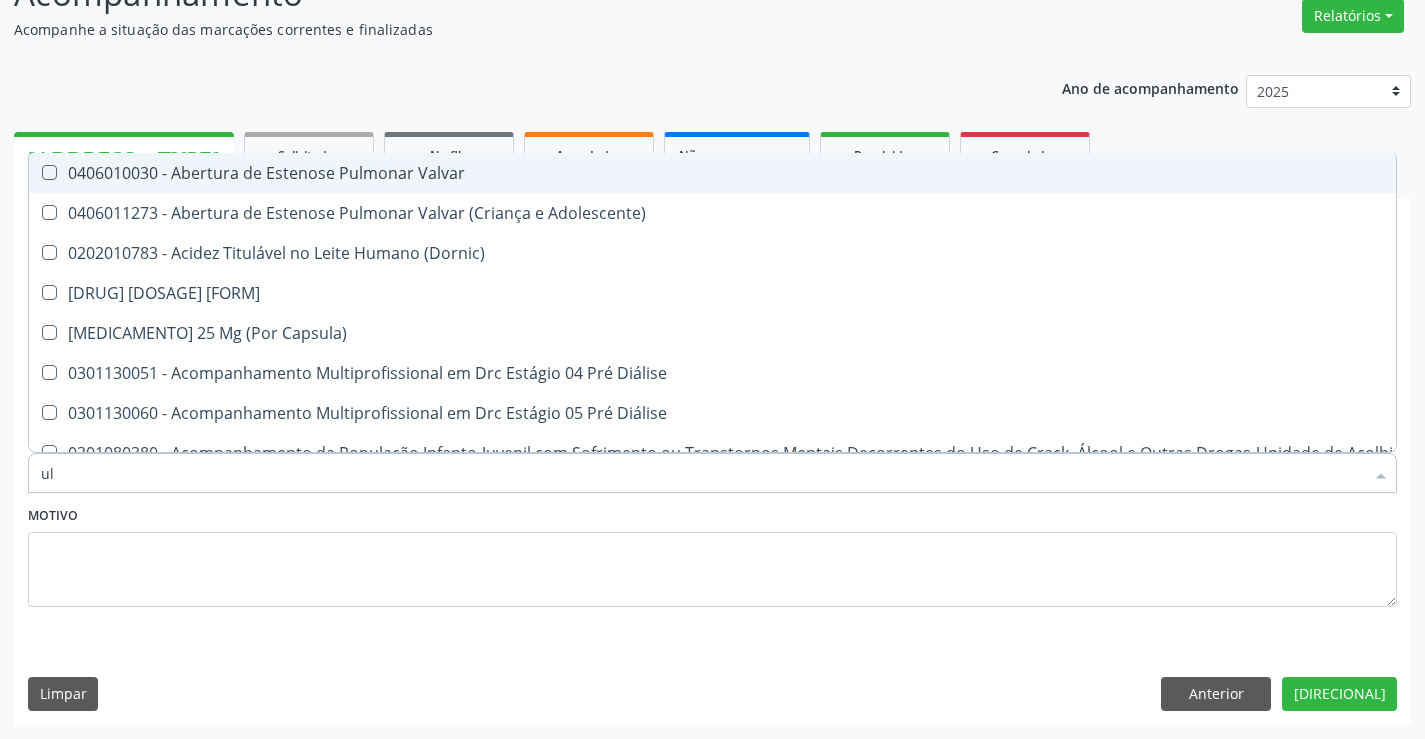 type on "ult" 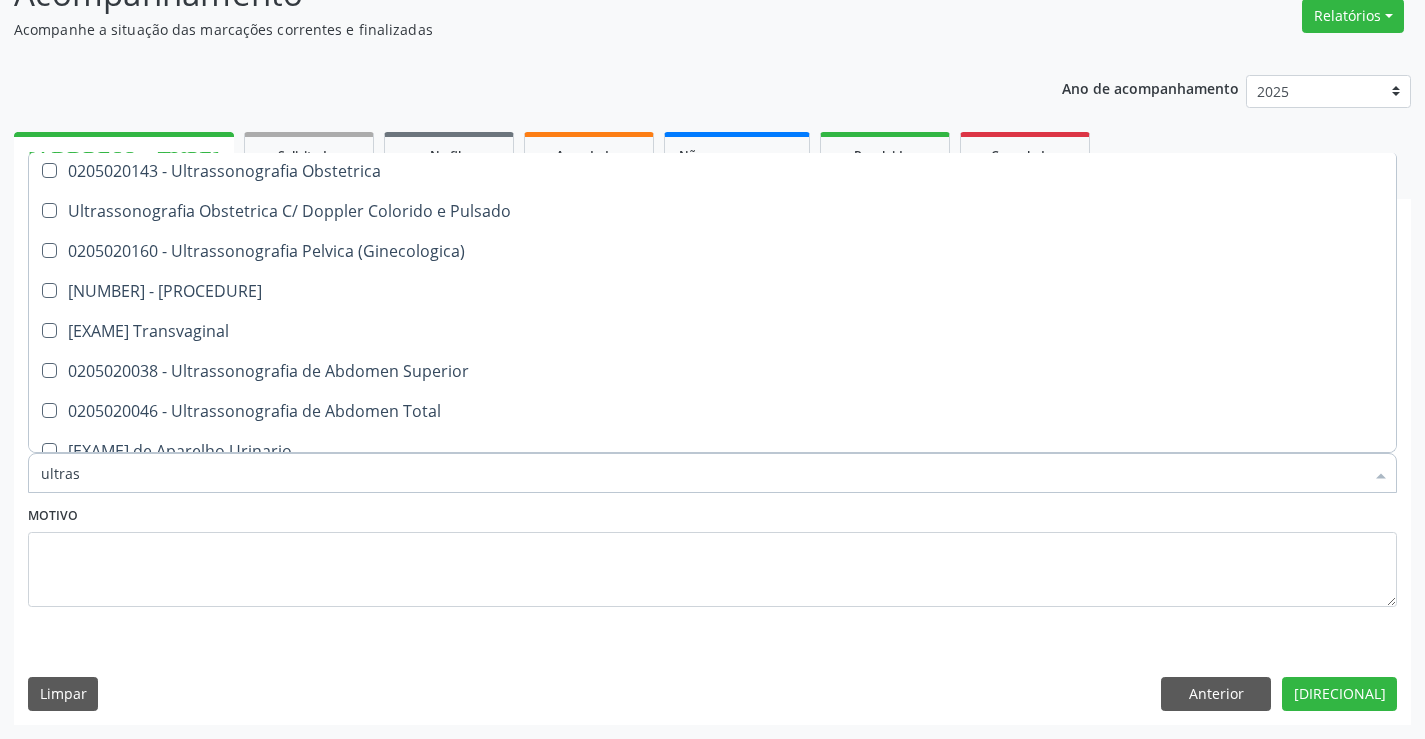 scroll, scrollTop: 400, scrollLeft: 0, axis: vertical 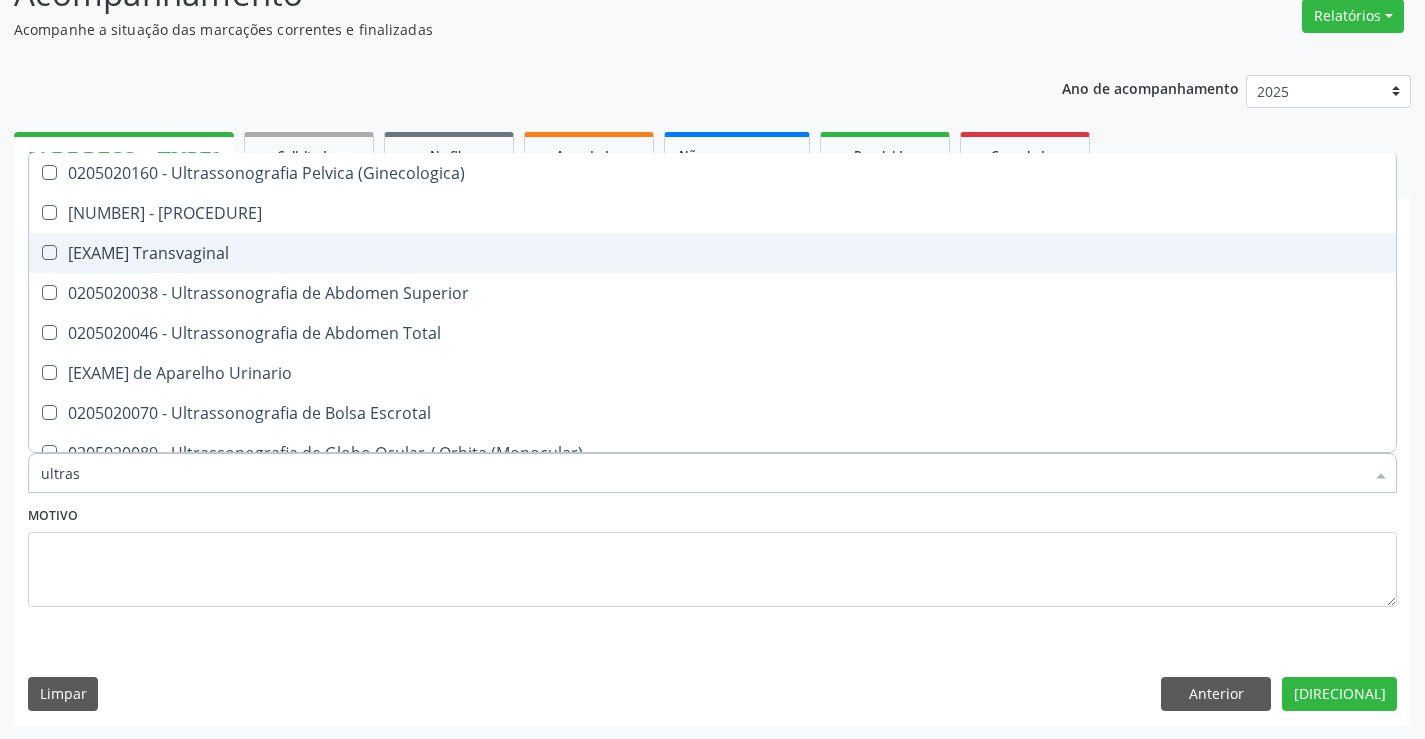 click on "0205020186 - Ultrassonografia Transvaginal" at bounding box center [712, 253] 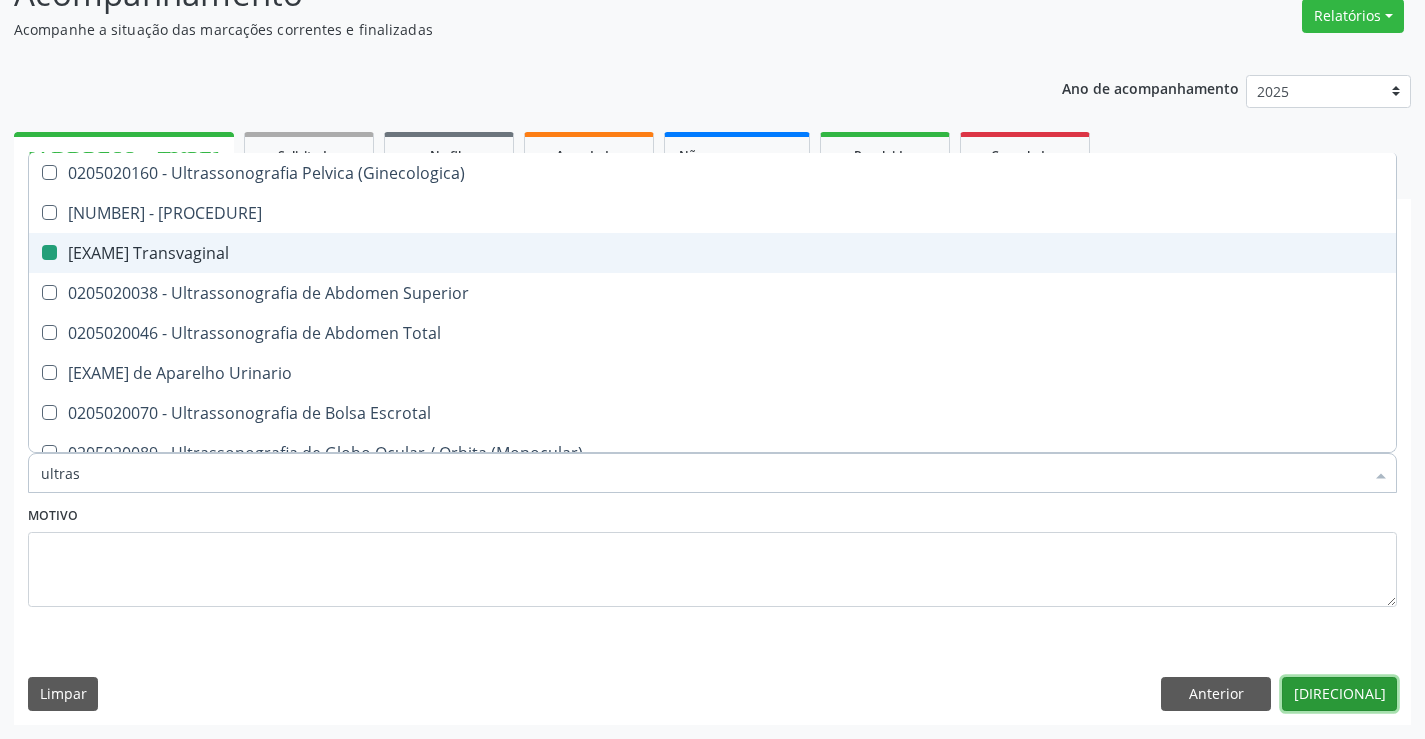 click on "Próximo" at bounding box center [1339, 694] 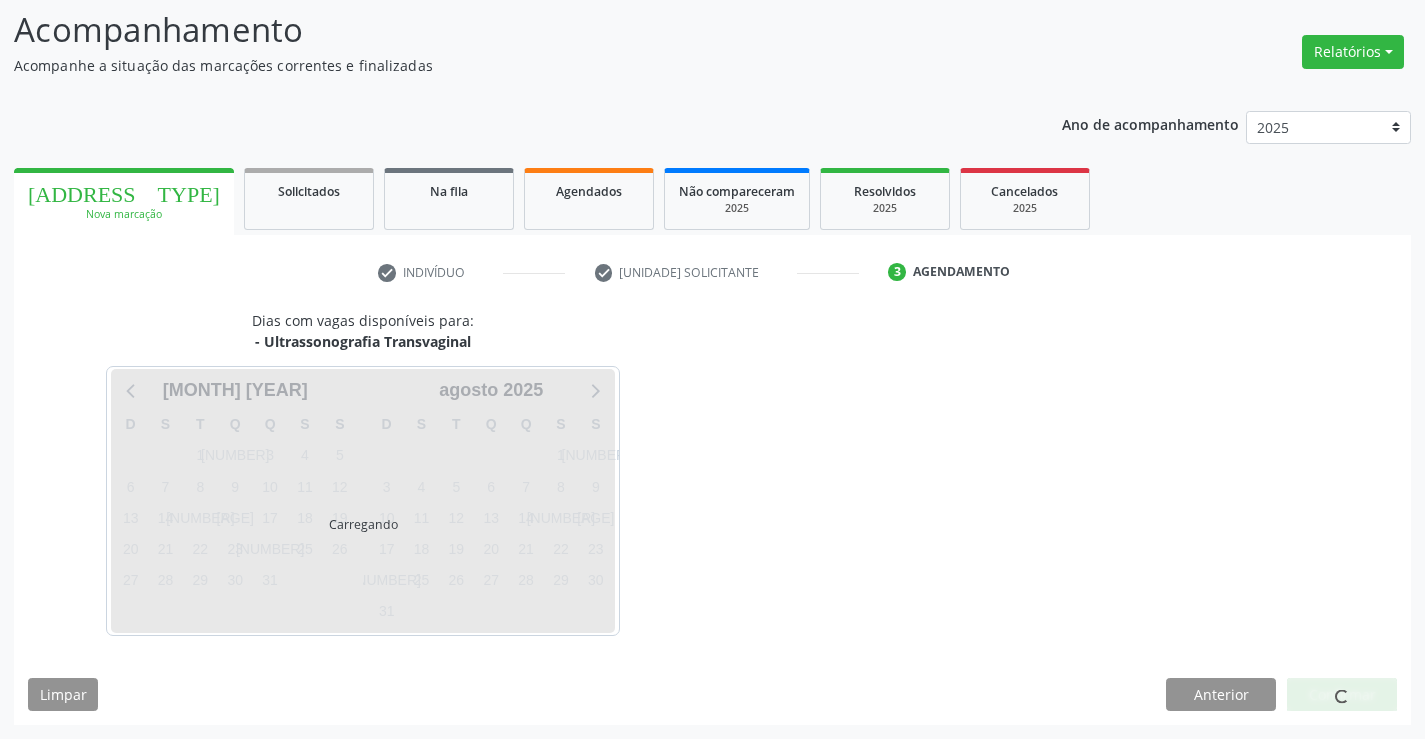 scroll, scrollTop: 131, scrollLeft: 0, axis: vertical 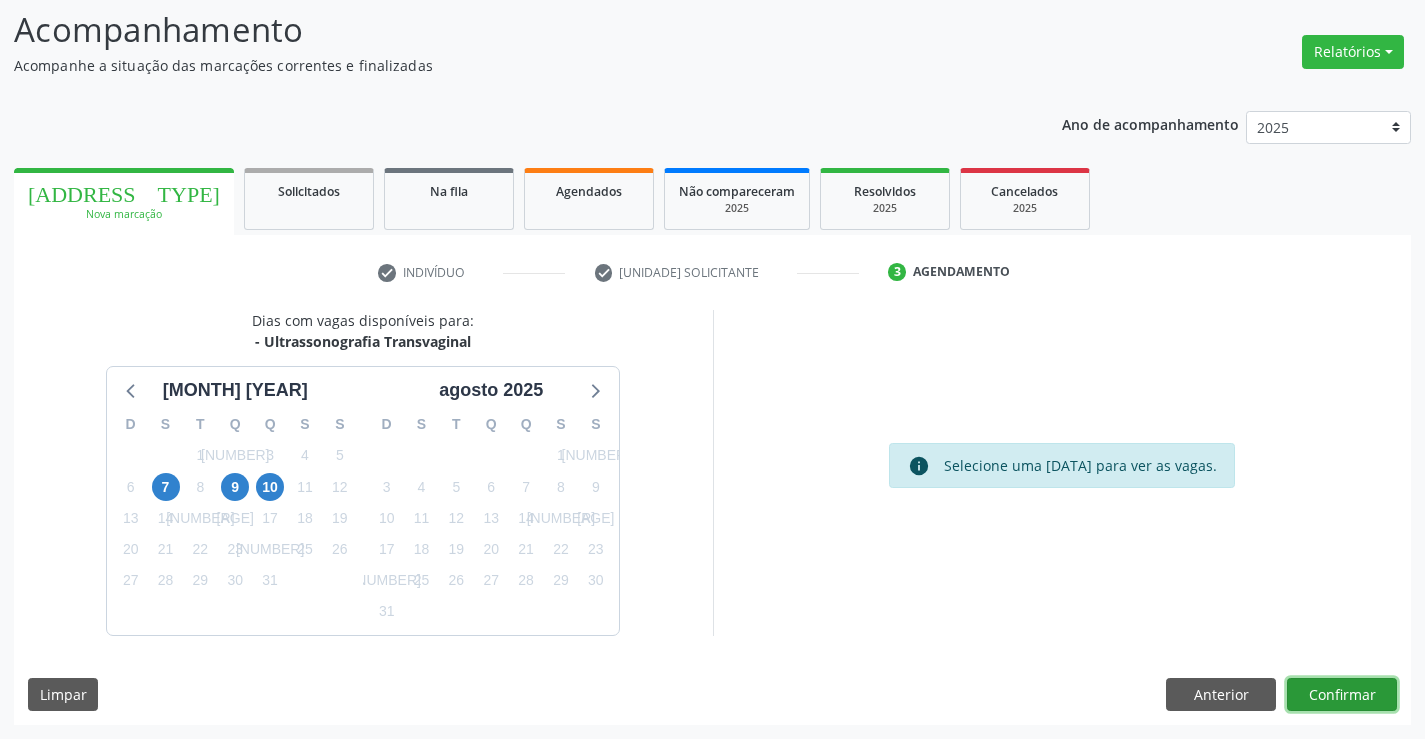click on "Confirmar" at bounding box center [1342, 695] 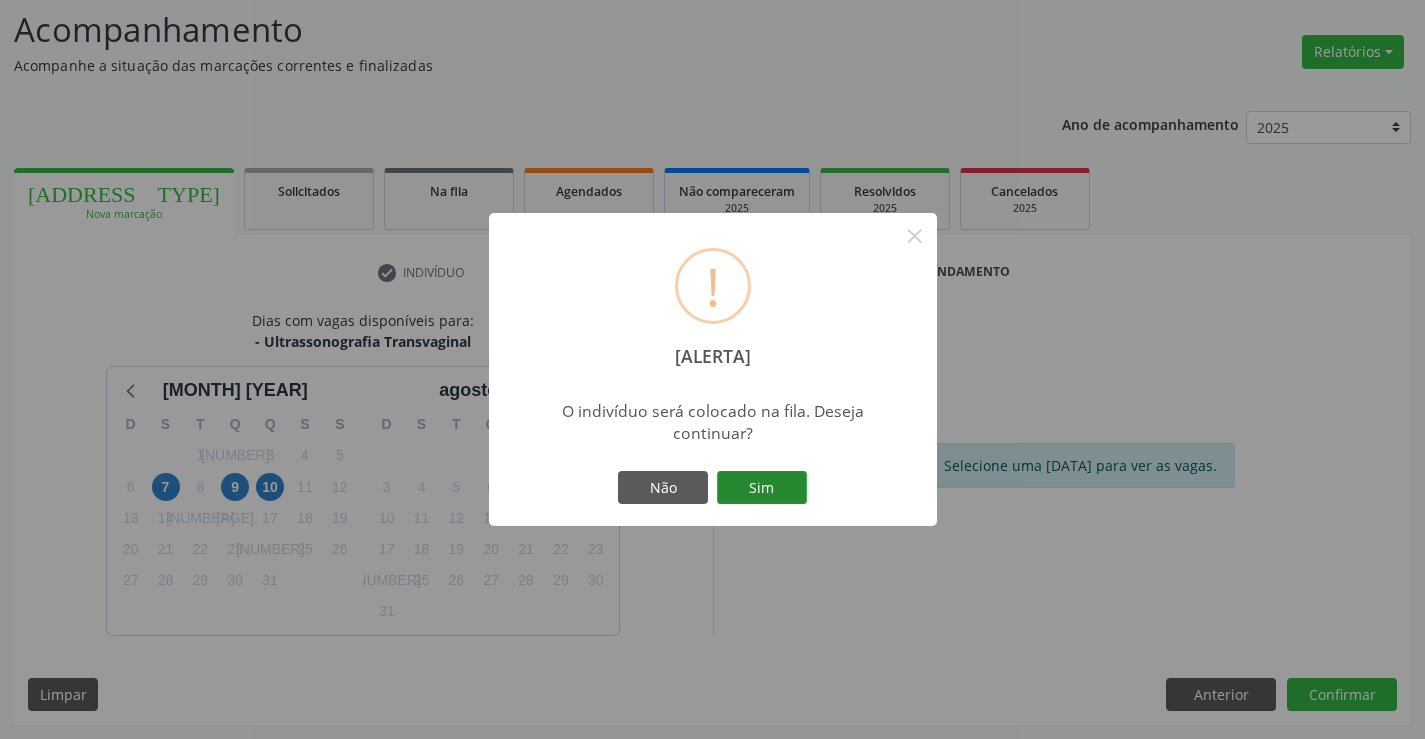 click on "Sim" at bounding box center (762, 488) 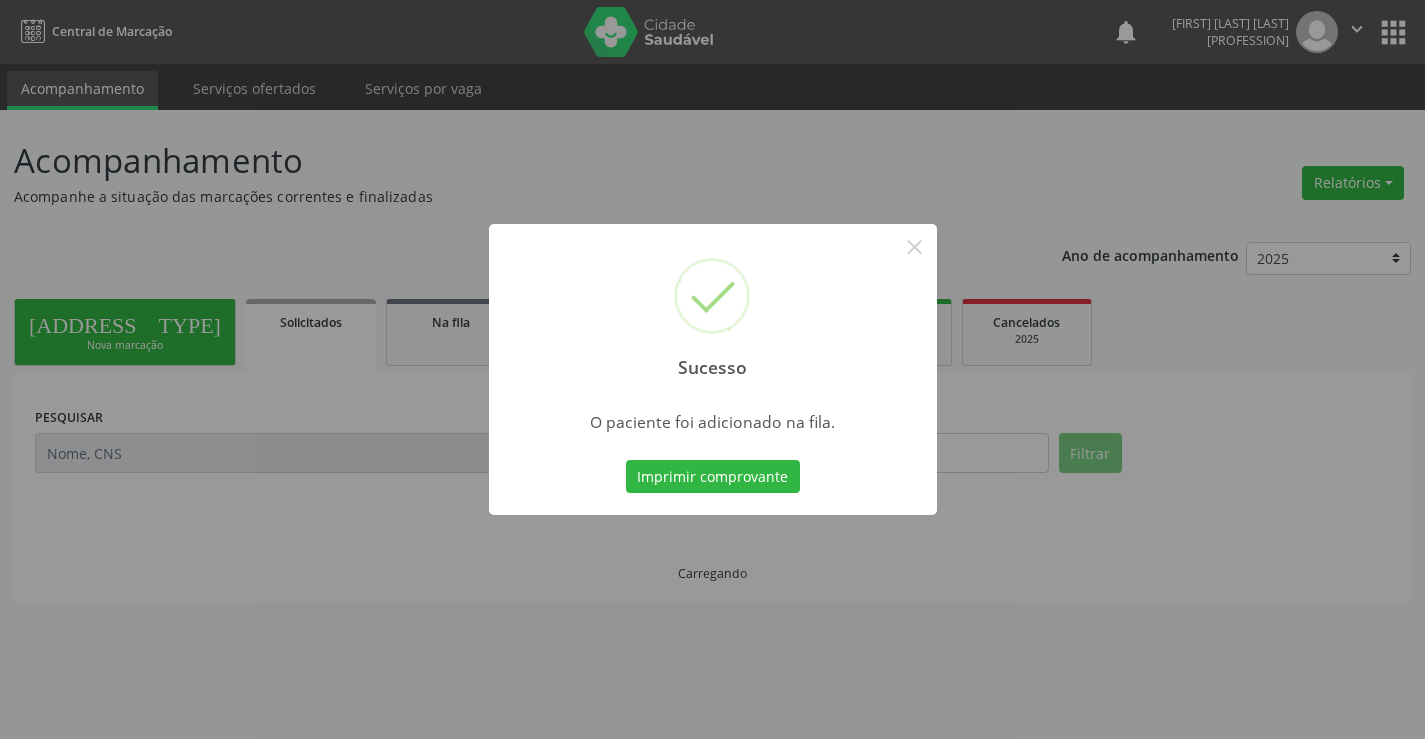 scroll, scrollTop: 0, scrollLeft: 0, axis: both 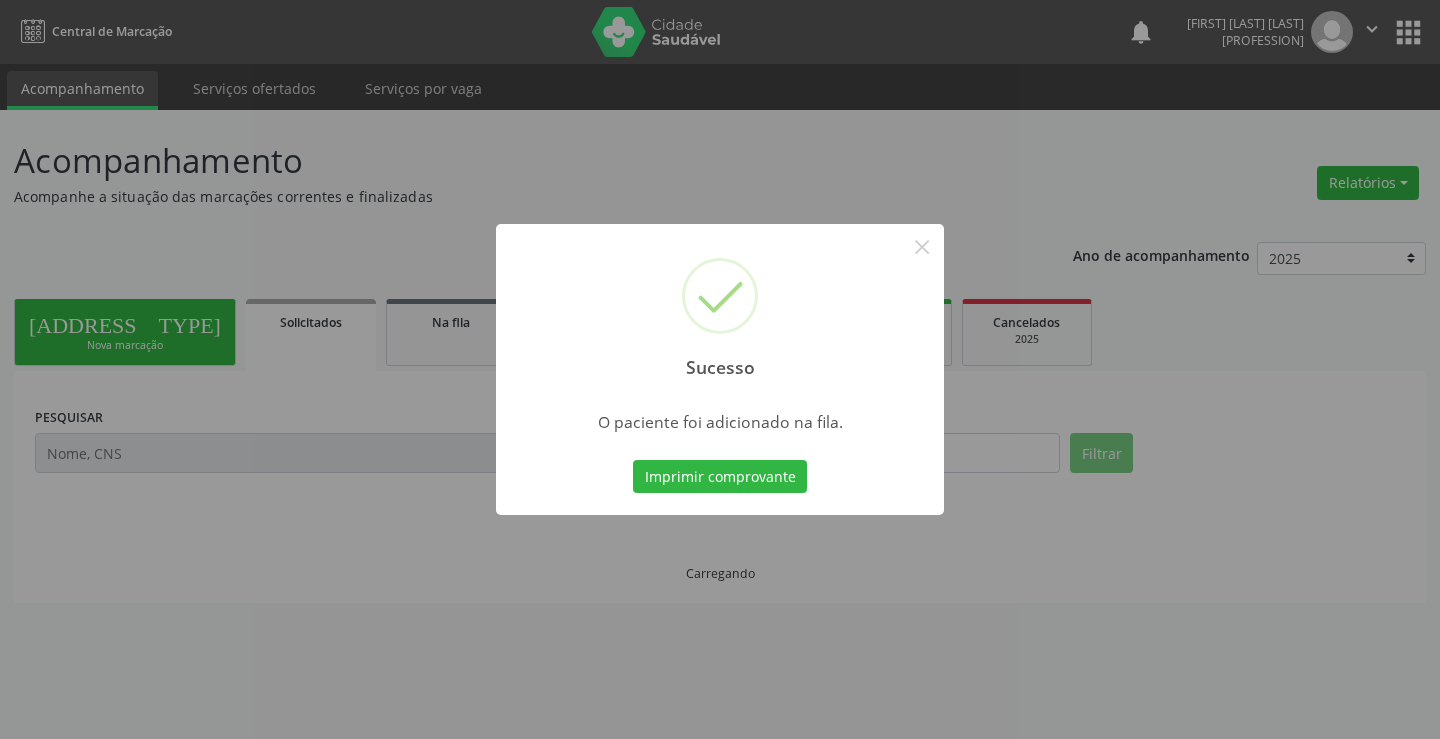 click on "Imprimir comprovante Cancel" at bounding box center (720, 477) 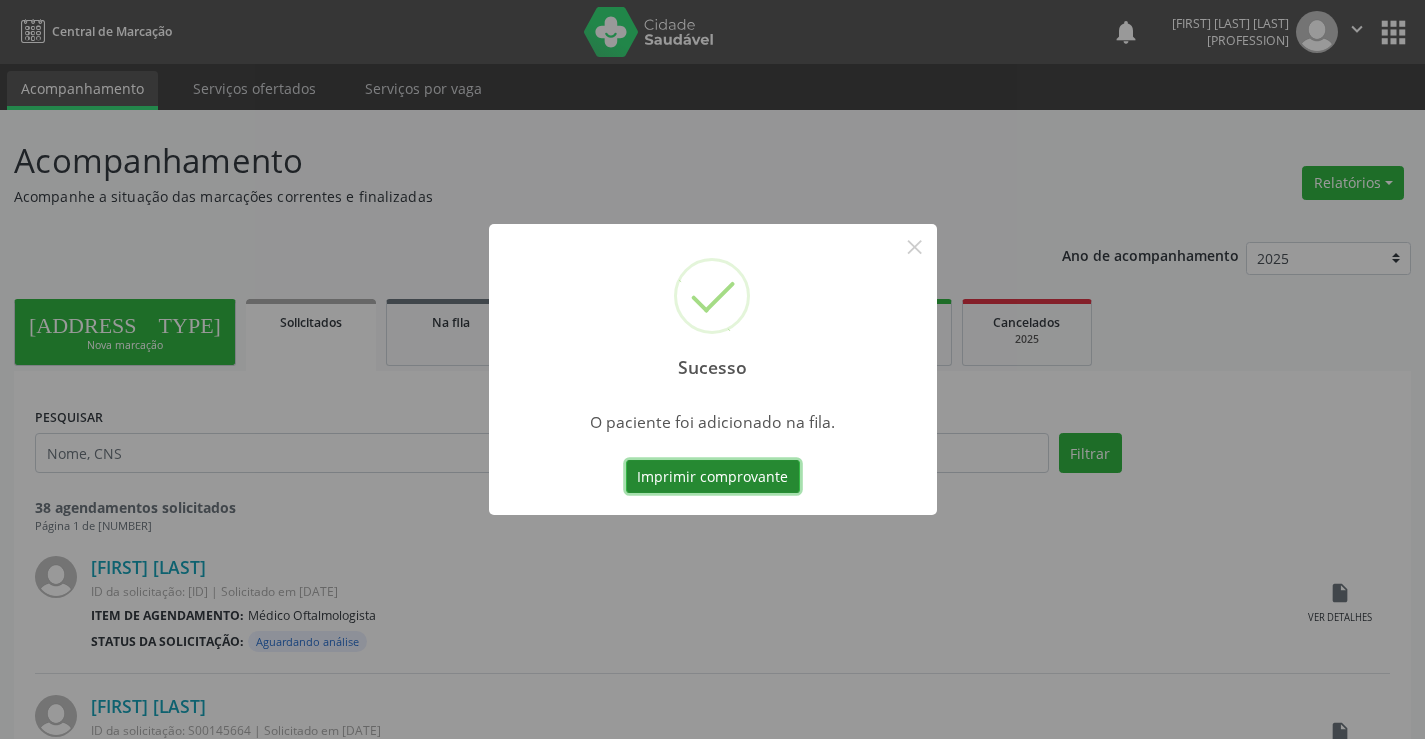 click on "Imprimir comprovante" at bounding box center [713, 477] 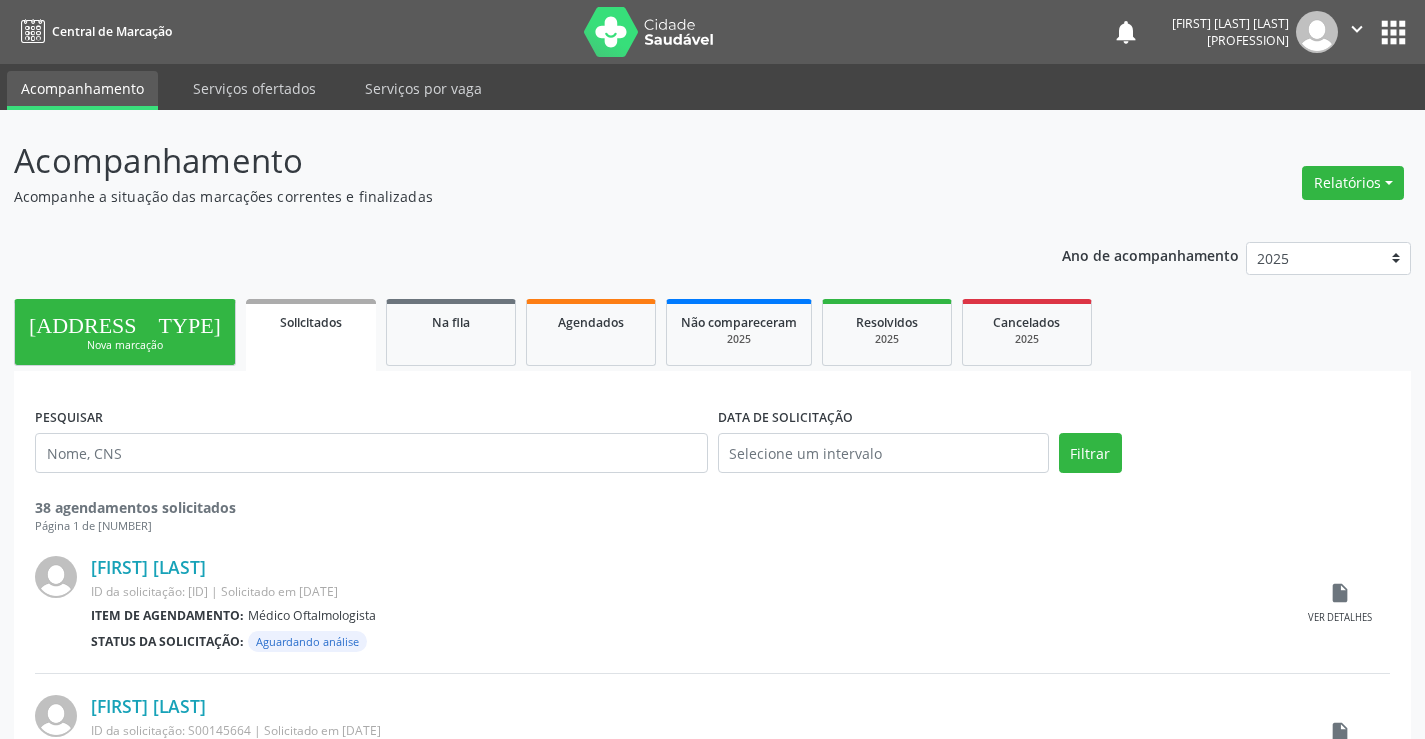 click on "" at bounding box center (1357, 29) 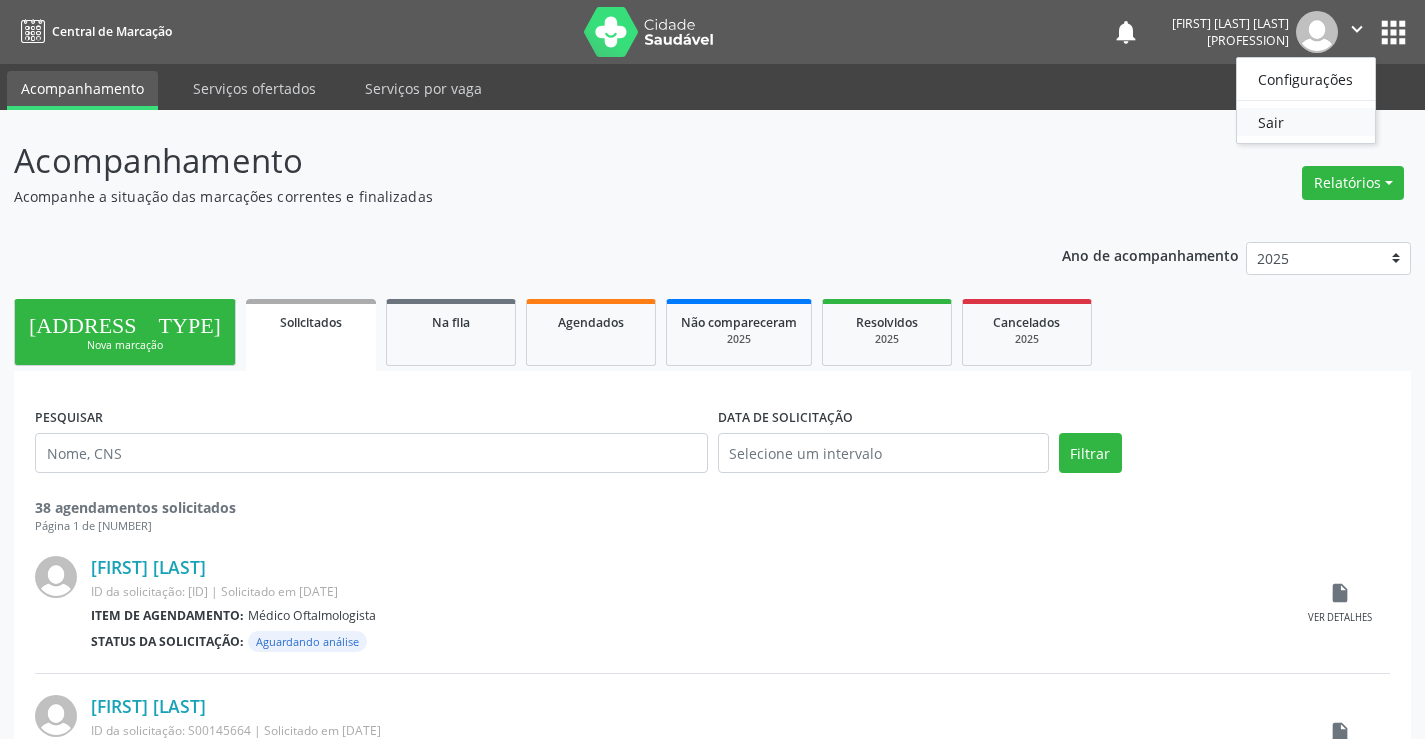 click on "Sair" at bounding box center (1306, 122) 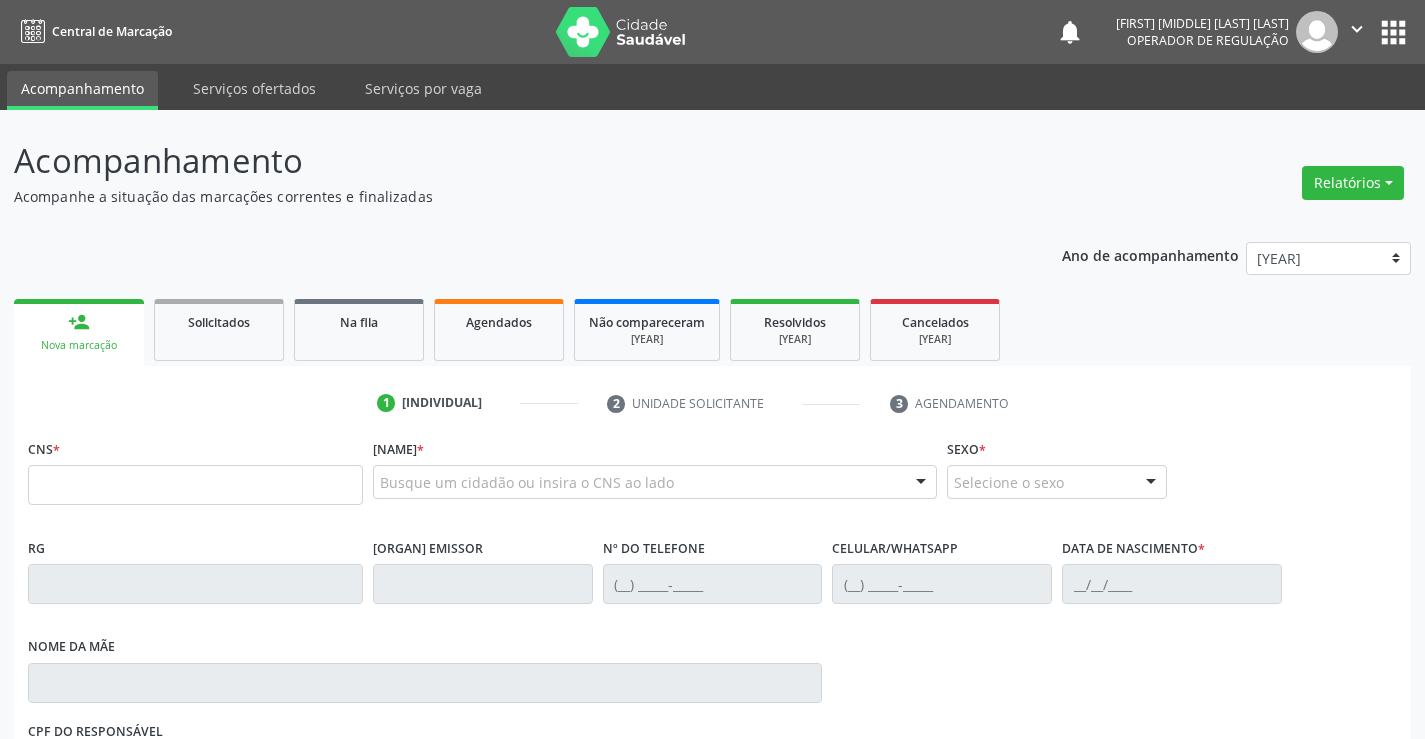 scroll, scrollTop: 0, scrollLeft: 0, axis: both 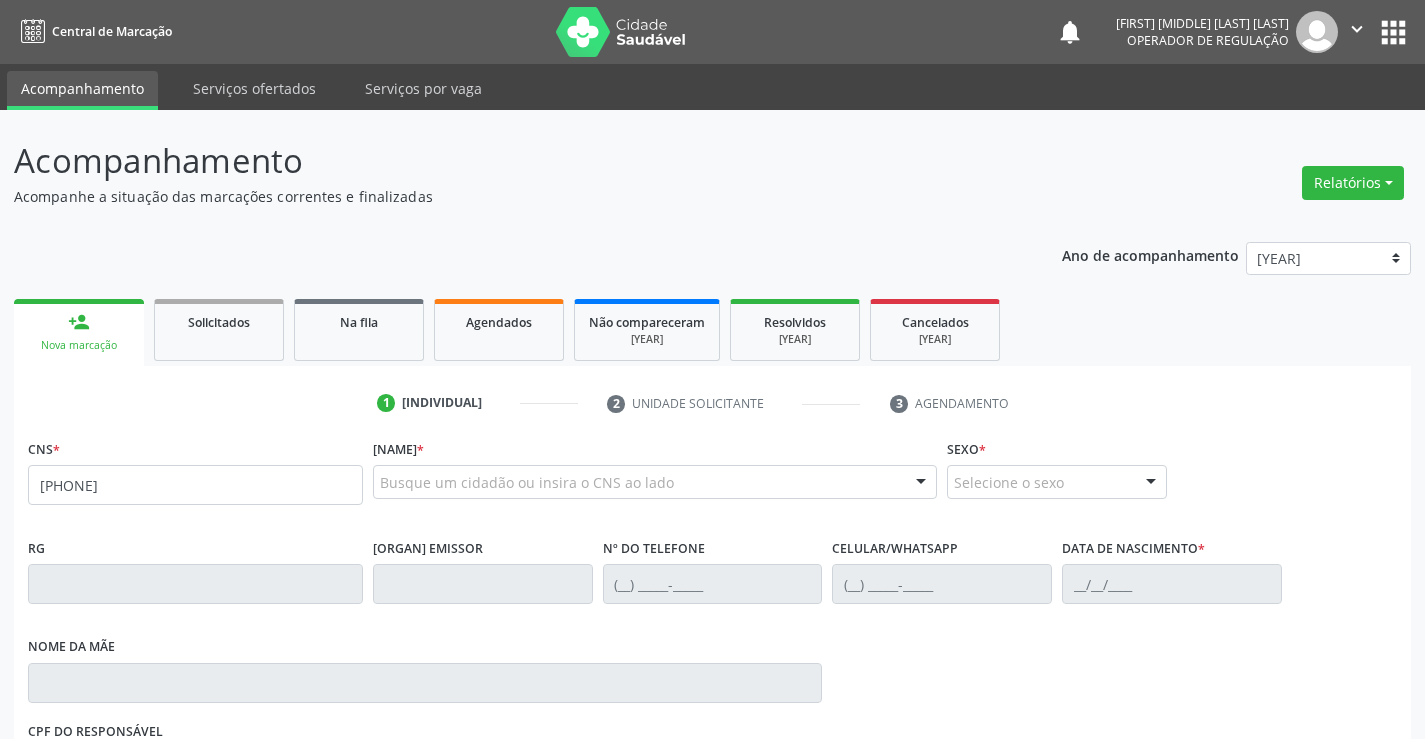 type on "[PHONE]" 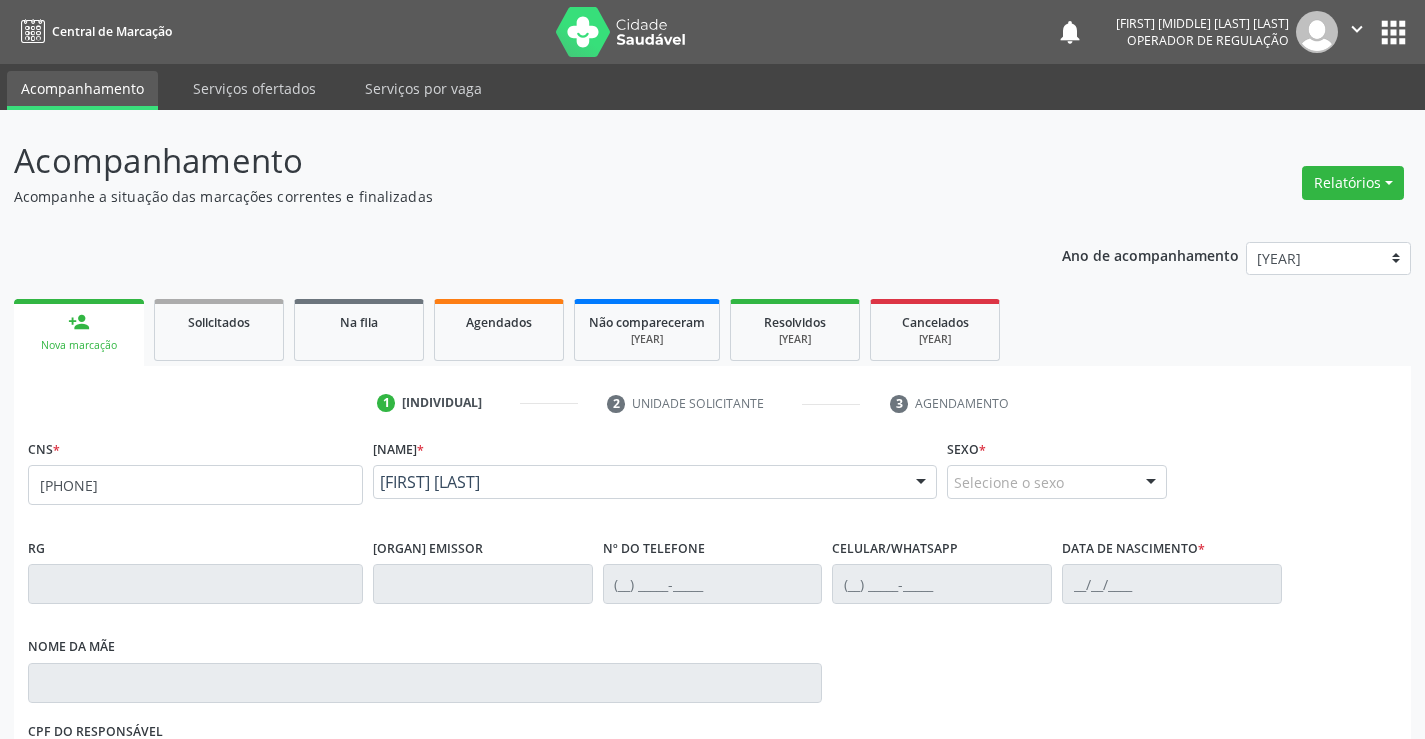 scroll, scrollTop: 331, scrollLeft: 0, axis: vertical 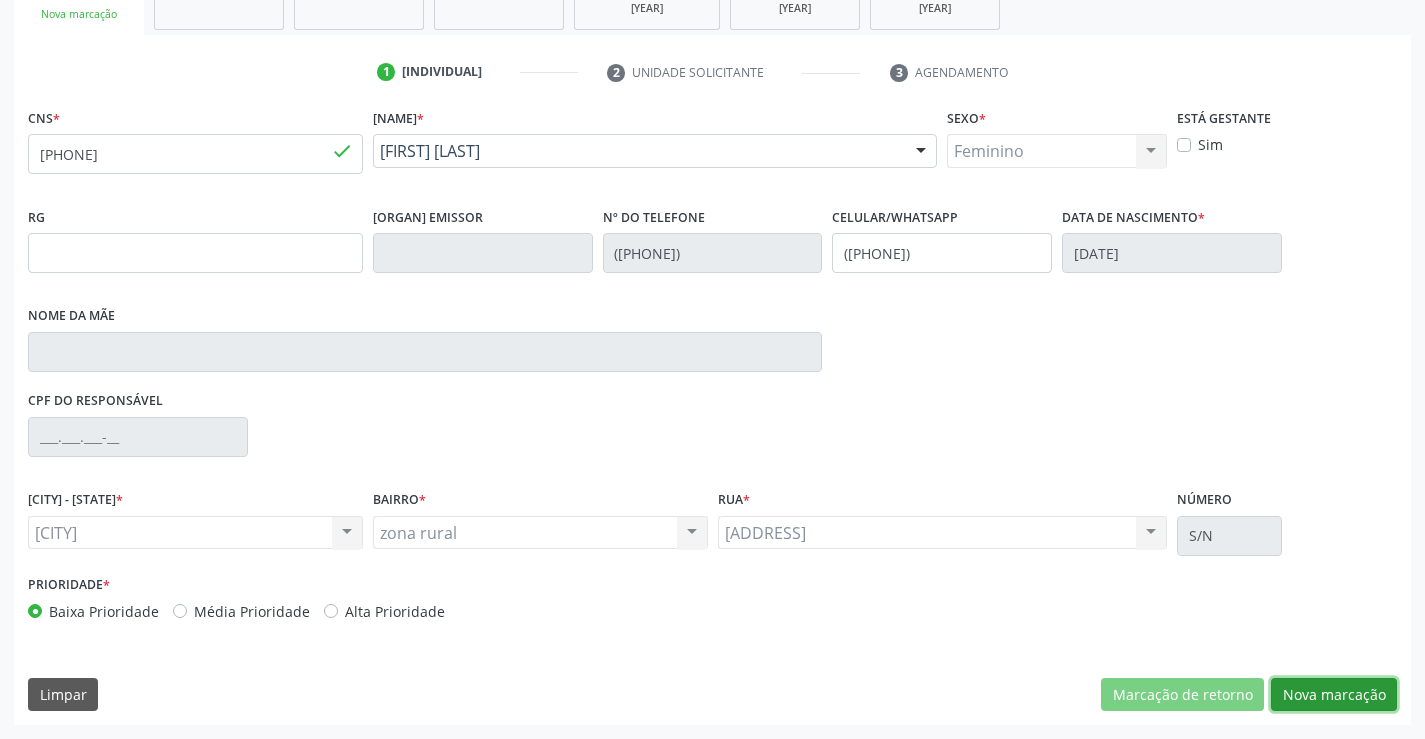 drag, startPoint x: 1323, startPoint y: 693, endPoint x: 1159, endPoint y: 656, distance: 168.12198 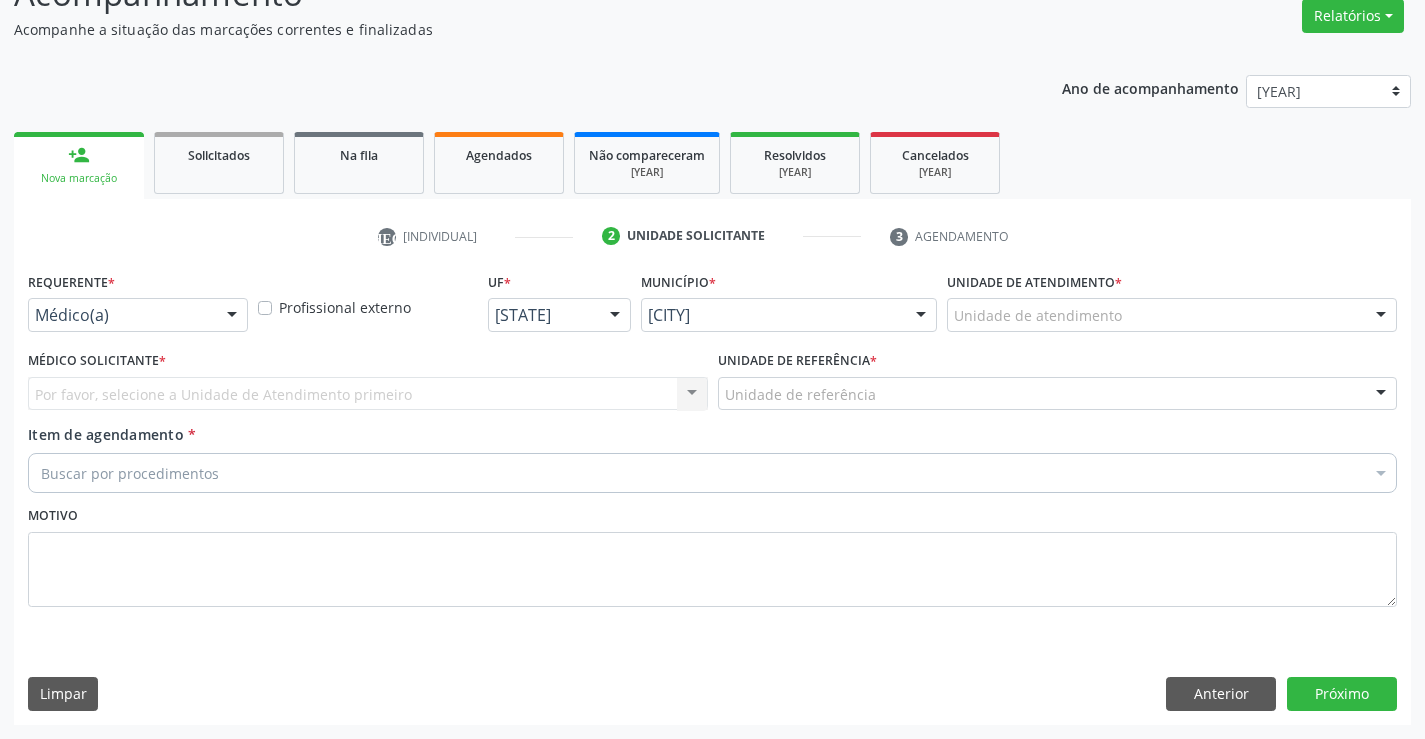 scroll, scrollTop: 167, scrollLeft: 0, axis: vertical 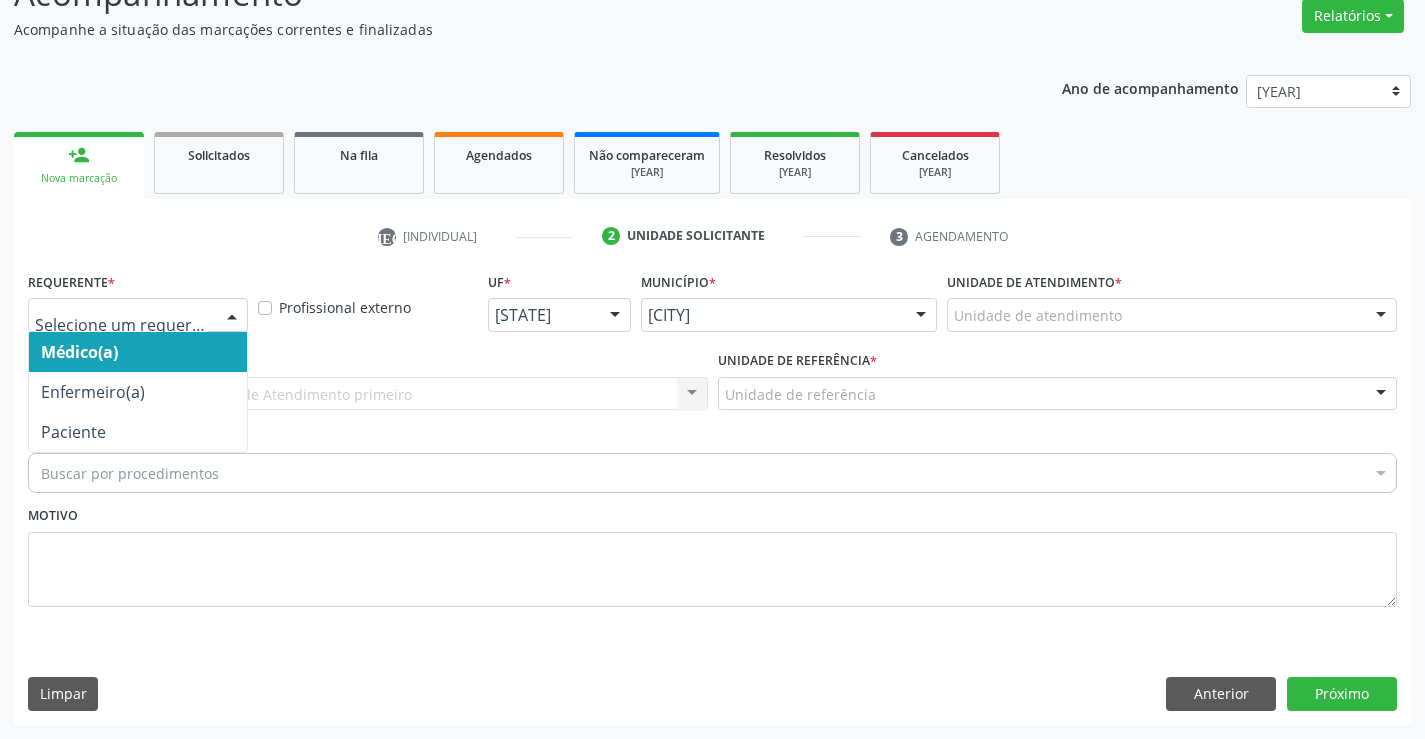 click on "Médico(a)   Enfermeiro(a)   Paciente
Nenhum resultado encontrado para: "   "
Não há nenhuma opção para ser exibida." at bounding box center [138, 315] 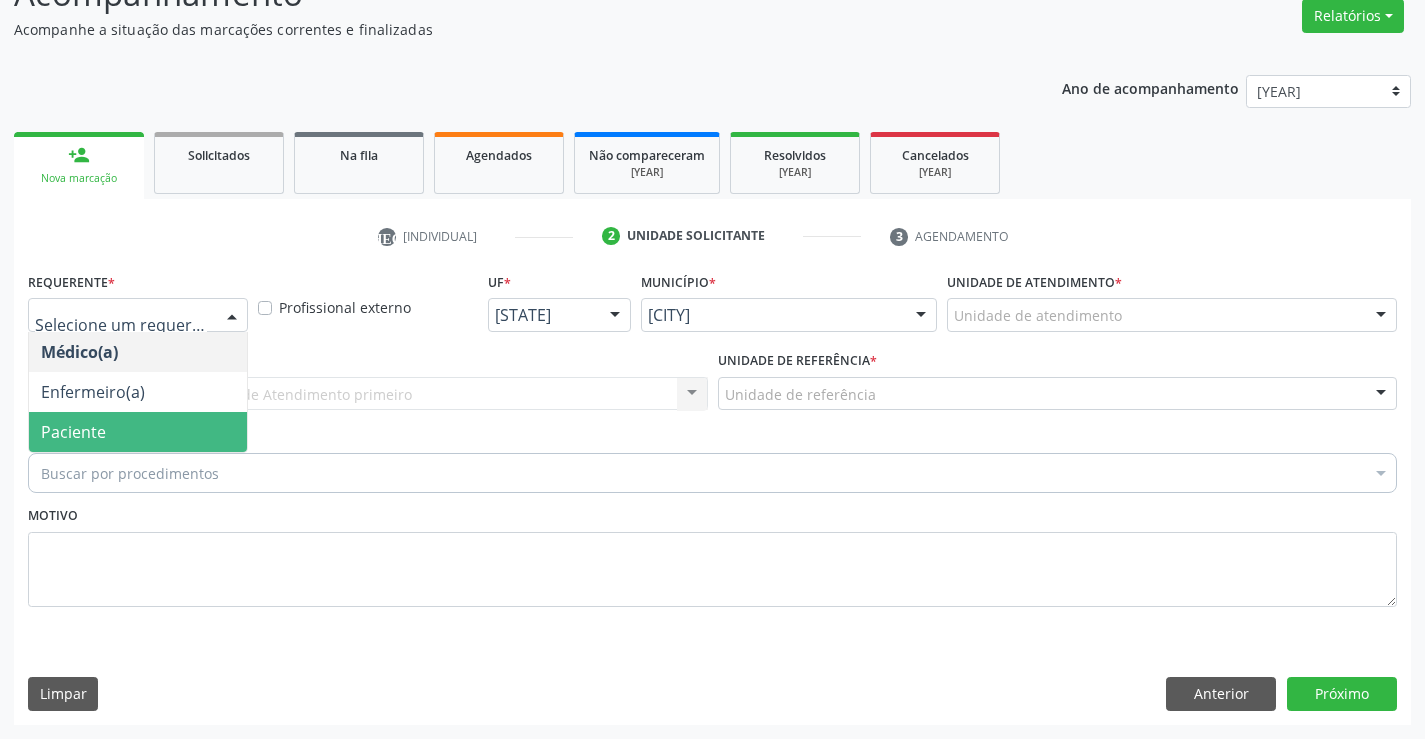 click on "Paciente" at bounding box center (138, 432) 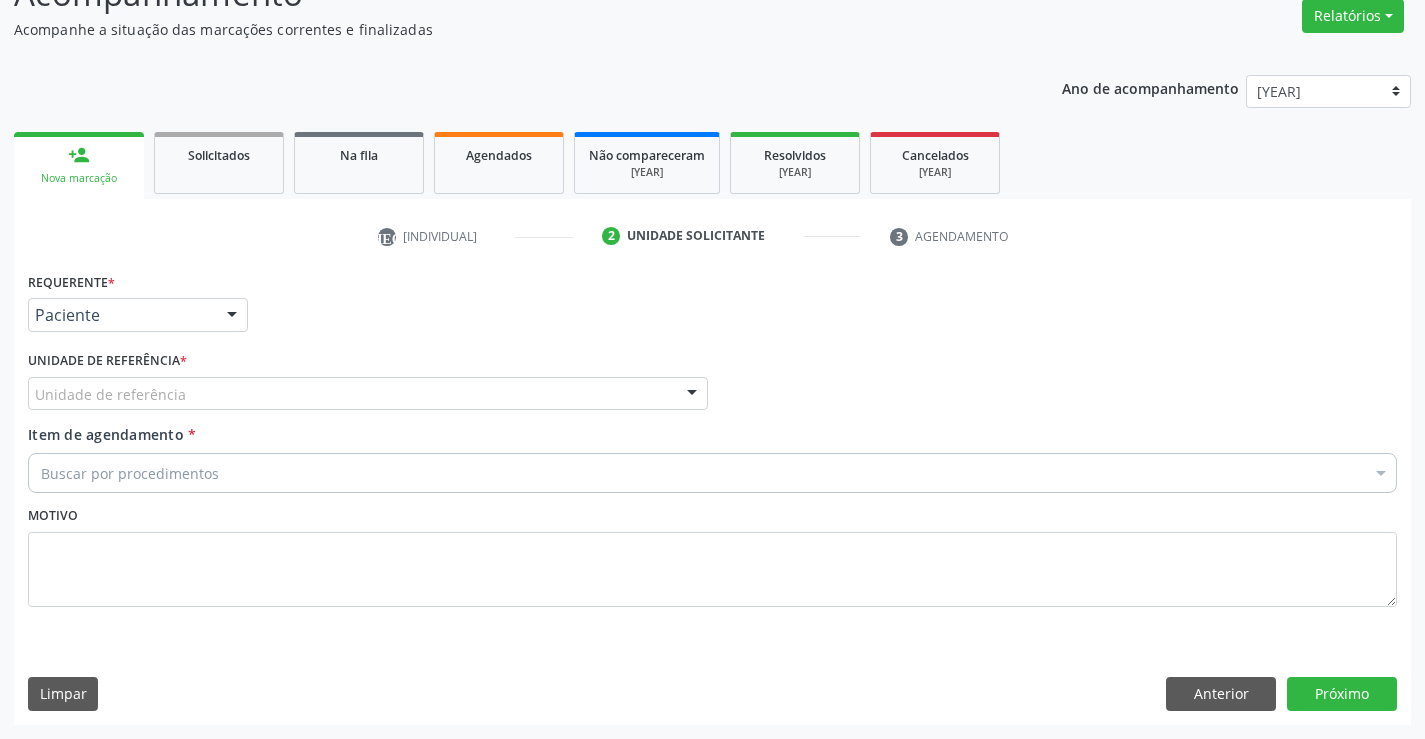 click on "Unidade de referência" at bounding box center (368, 394) 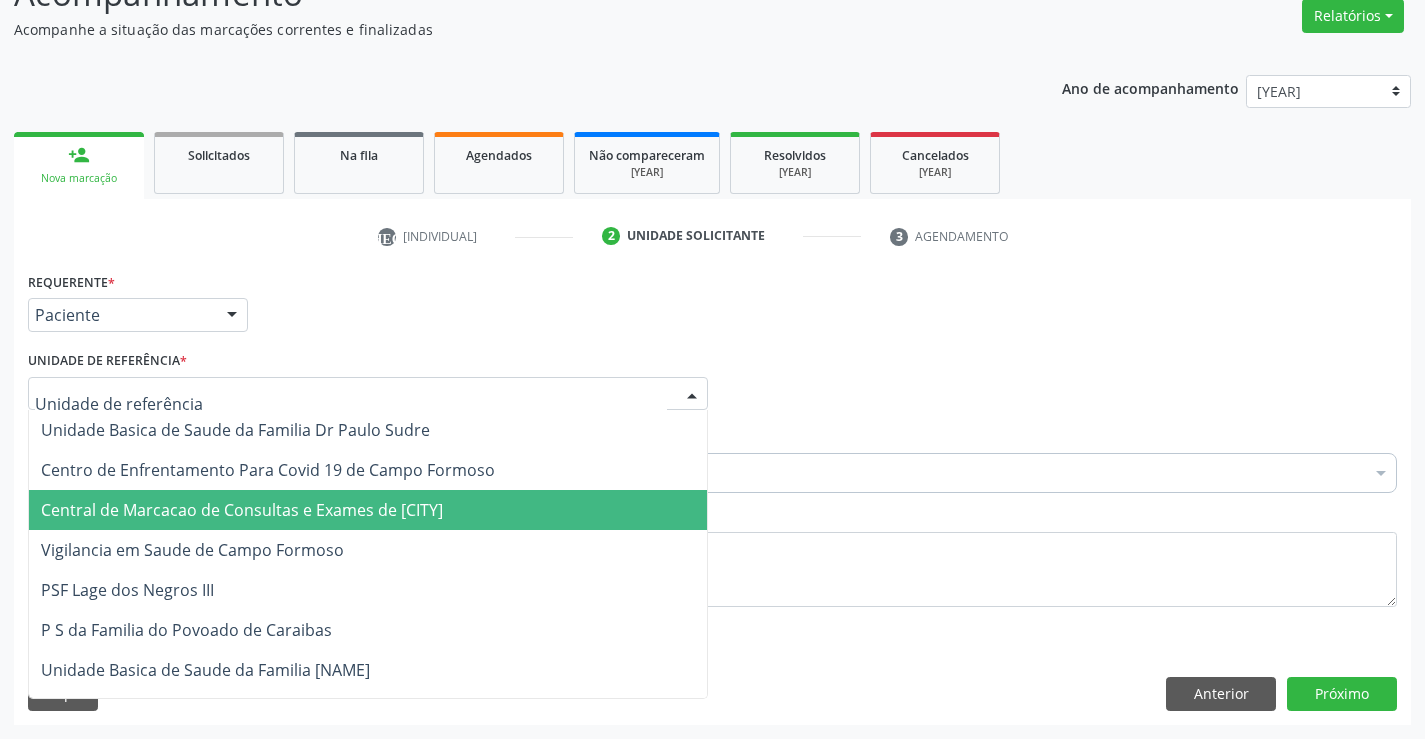 click on "[ORGANIZATION] de [CITY]" at bounding box center [368, 510] 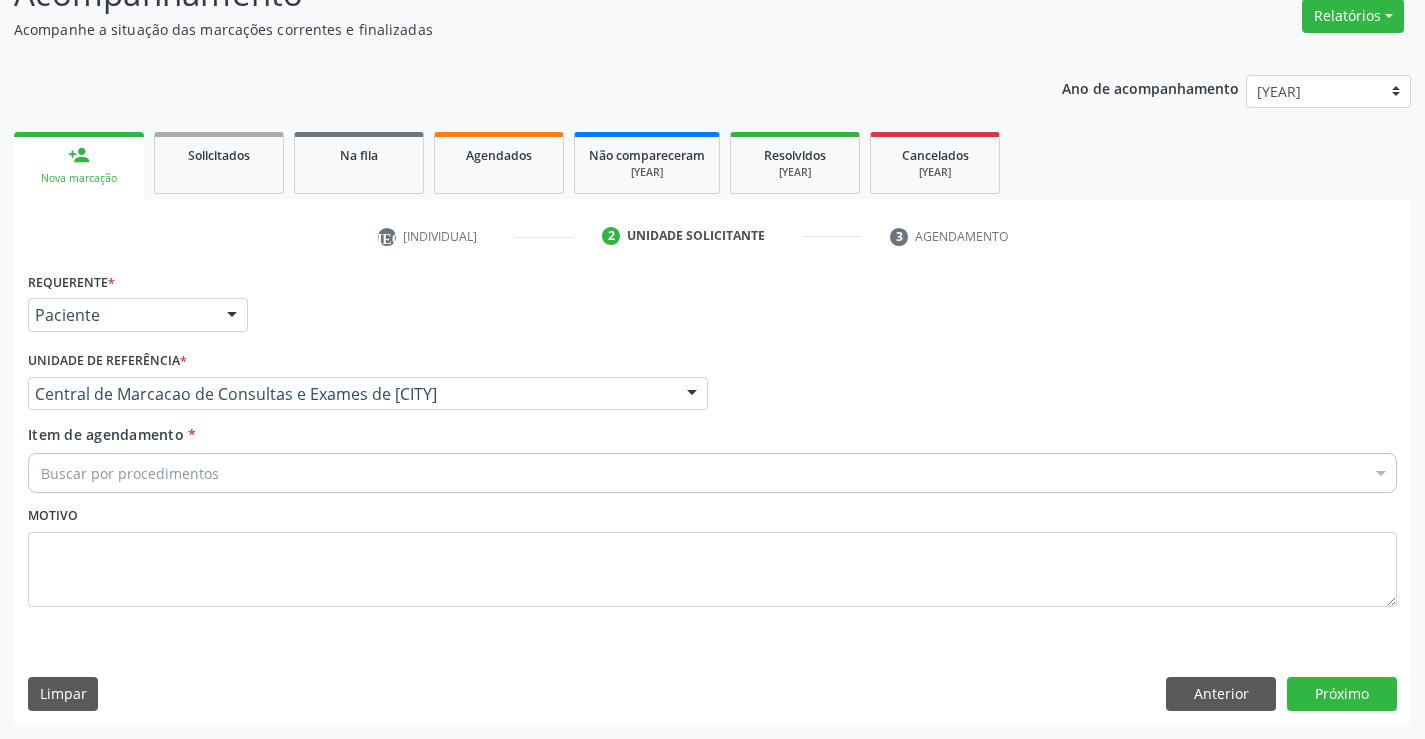 click on "Buscar por procedimentos" at bounding box center [712, 473] 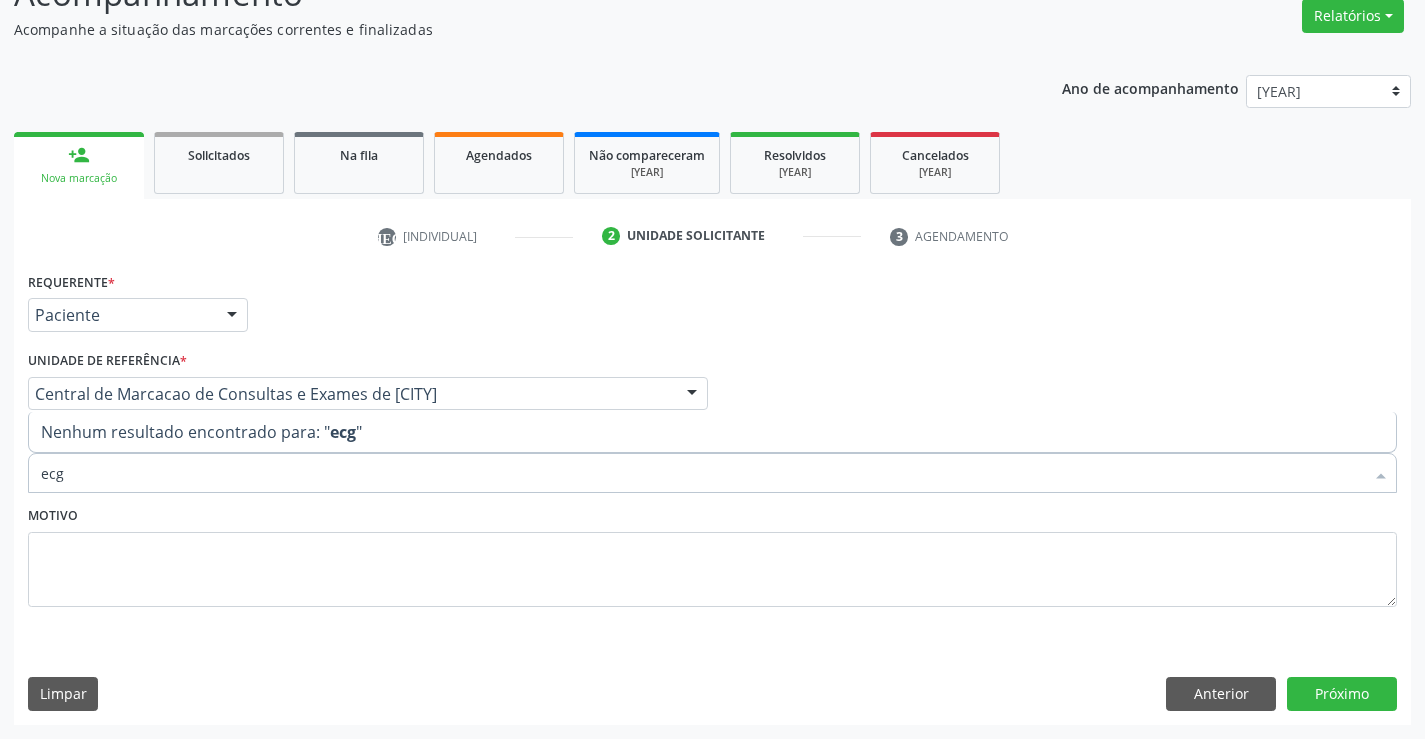 type on "eco" 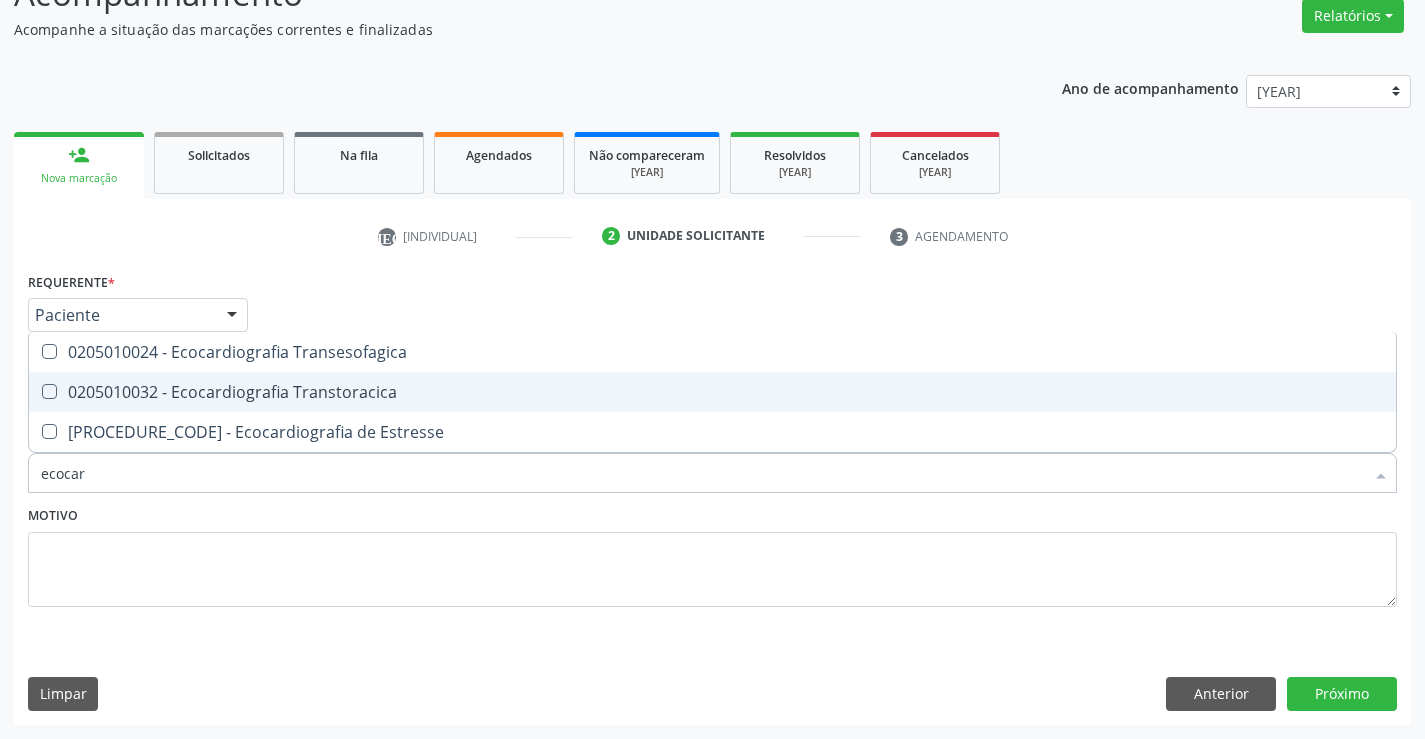 click on "0205010032 - Ecocardiografia Transtoracica" at bounding box center (712, 392) 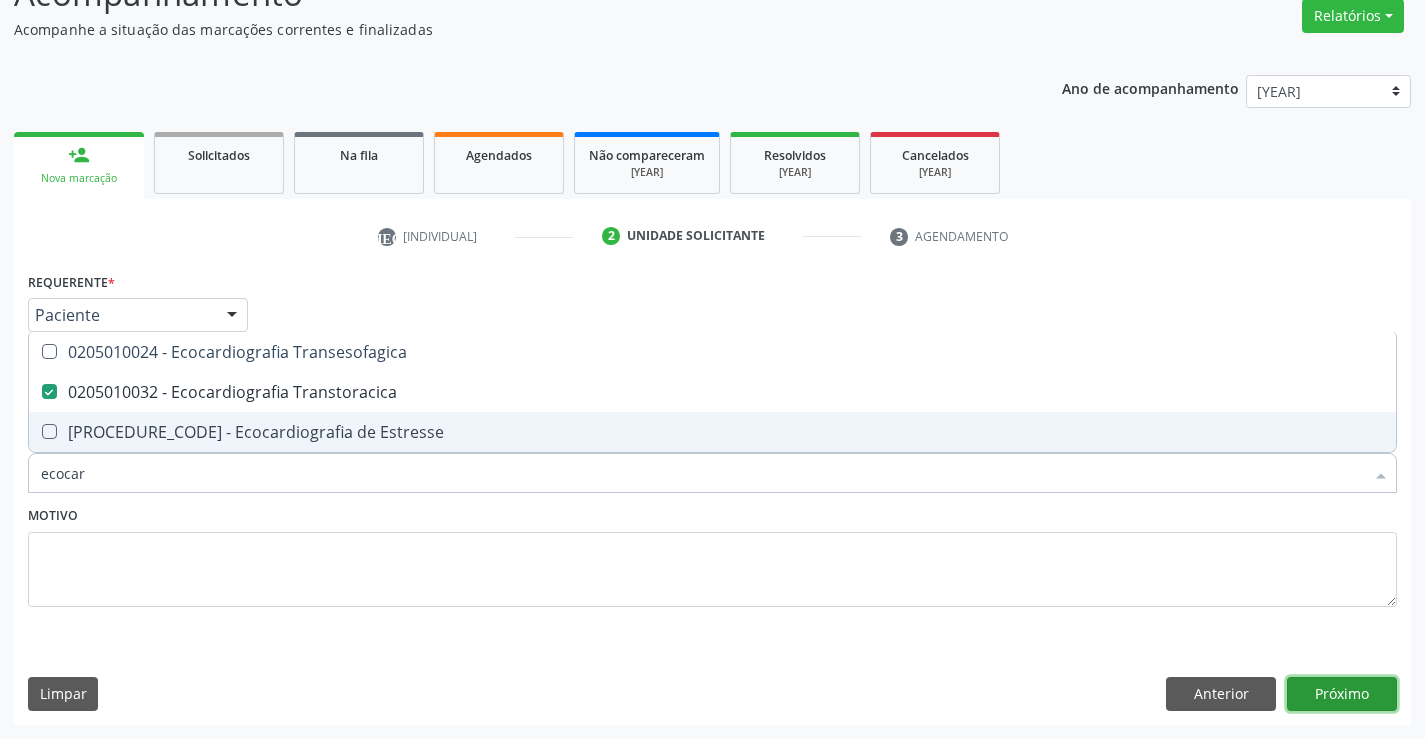 click on "Próximo" at bounding box center [1342, 694] 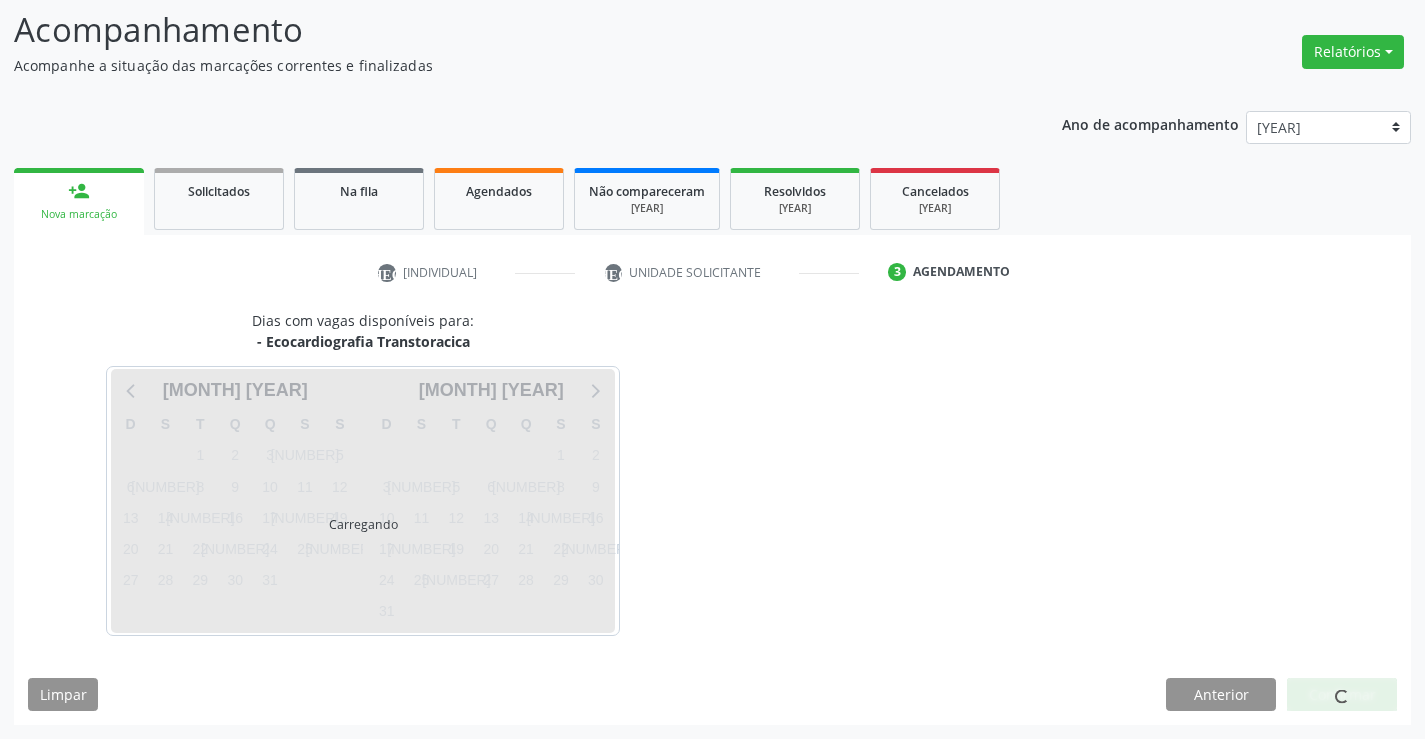scroll, scrollTop: 131, scrollLeft: 0, axis: vertical 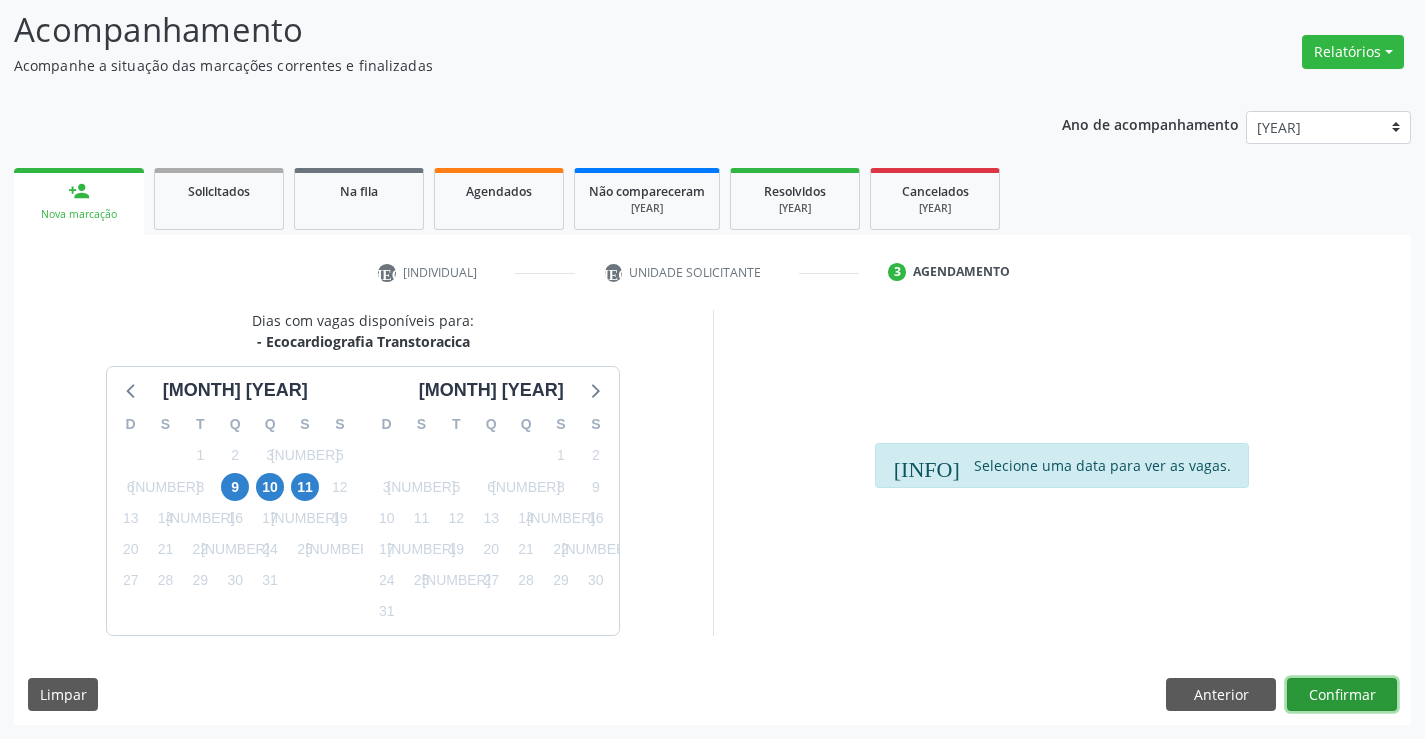 click on "Confirmar" at bounding box center [1342, 695] 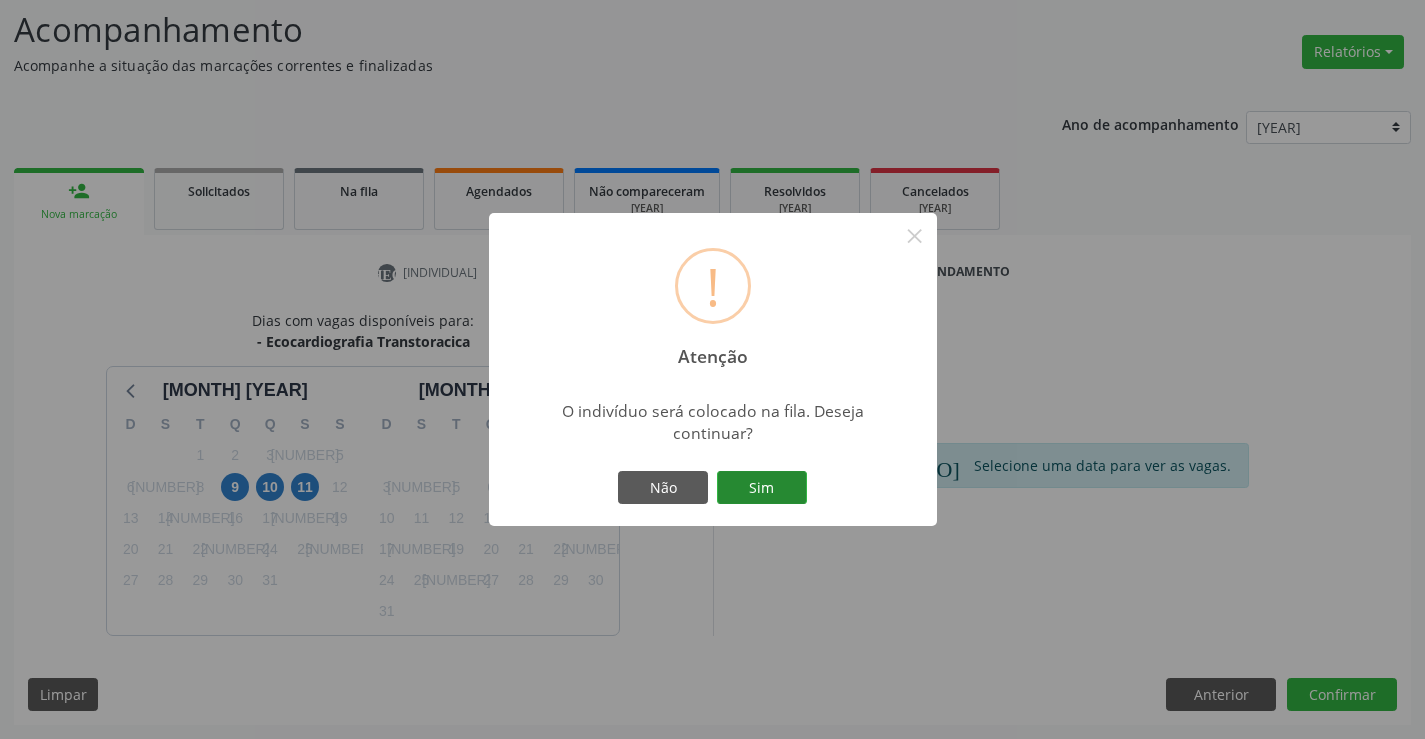 click on "Sim" at bounding box center [762, 488] 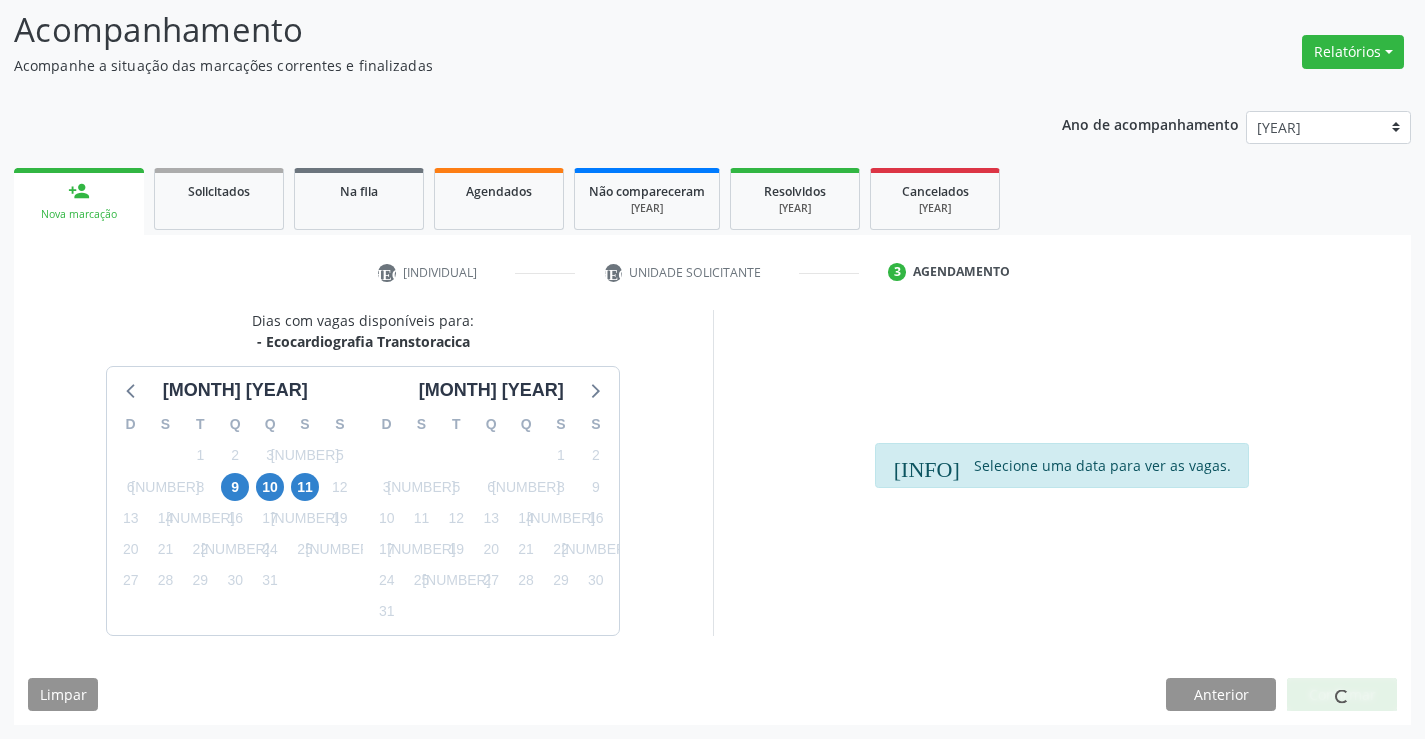 scroll, scrollTop: 0, scrollLeft: 0, axis: both 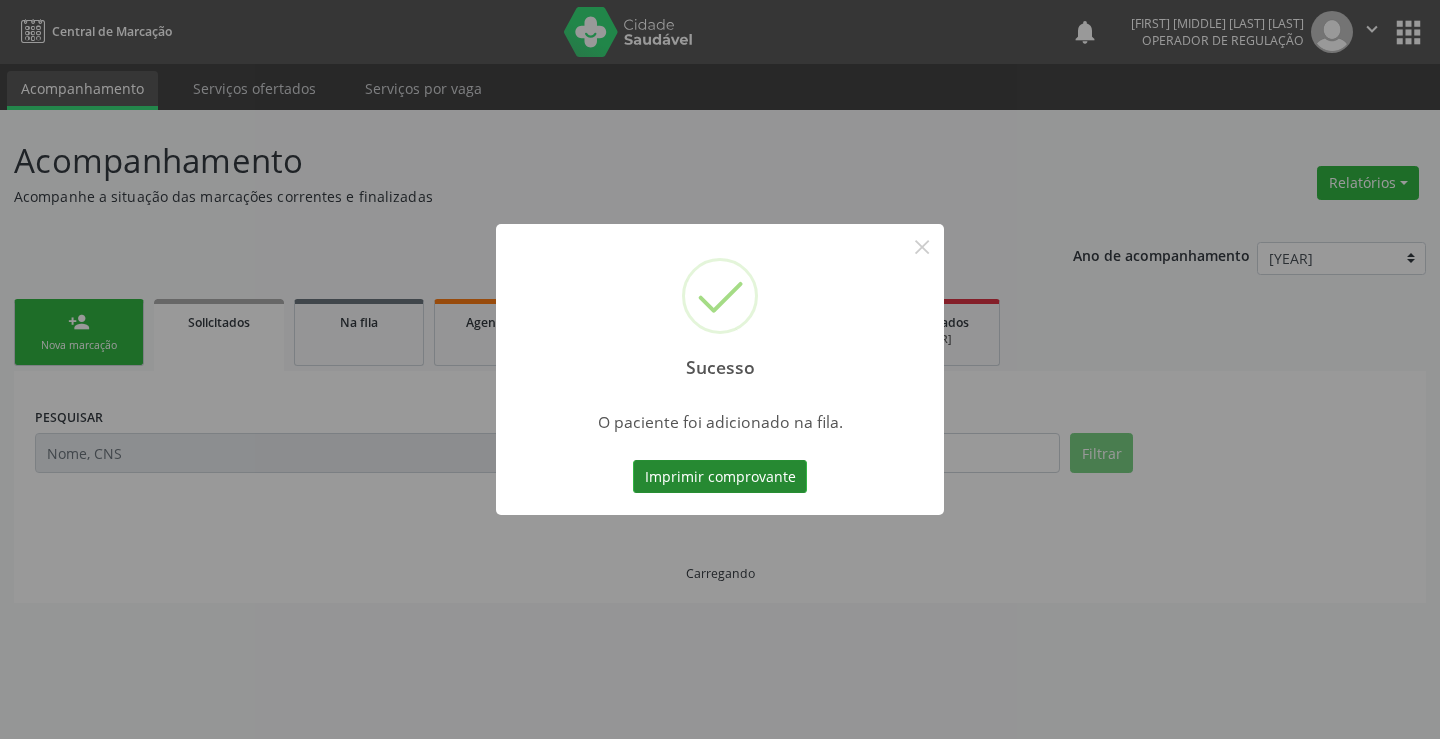 click on "Imprimir comprovante" at bounding box center (720, 477) 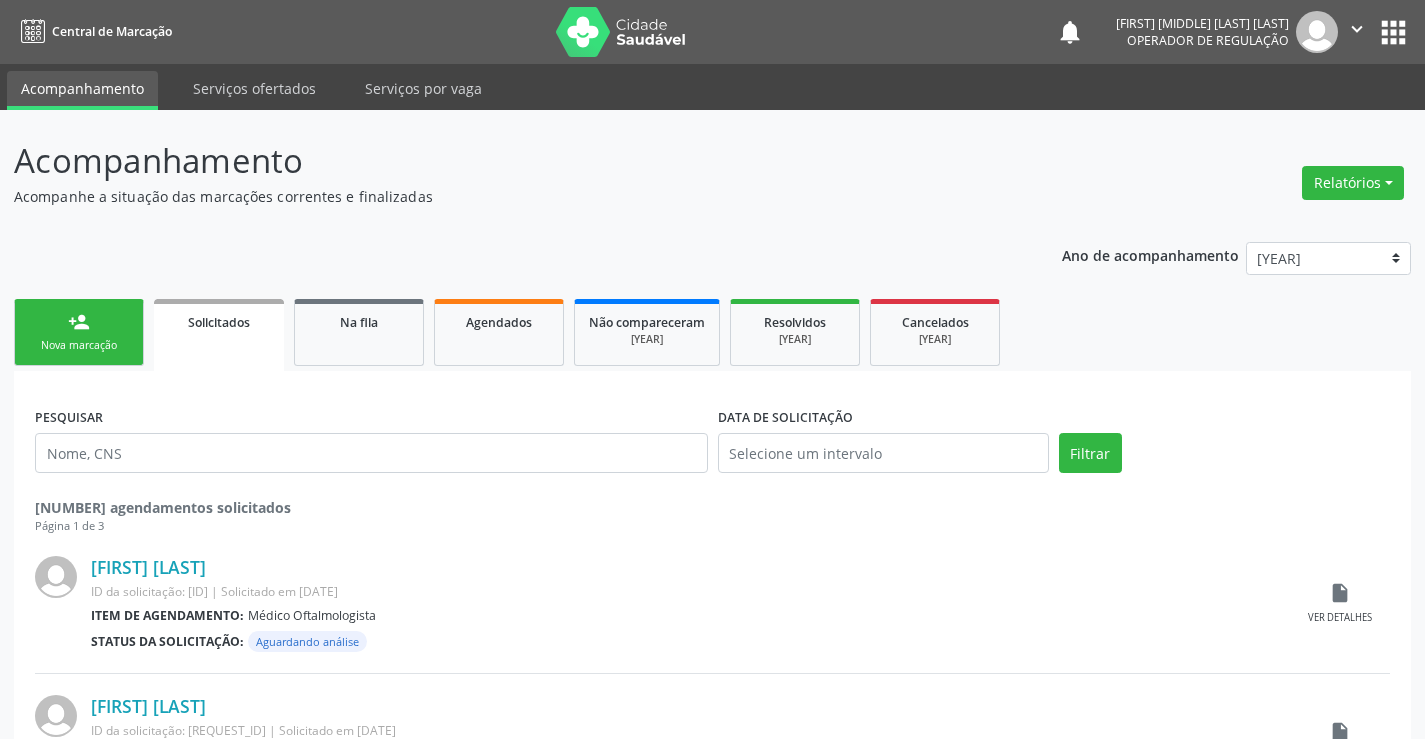click on "" at bounding box center [1357, 29] 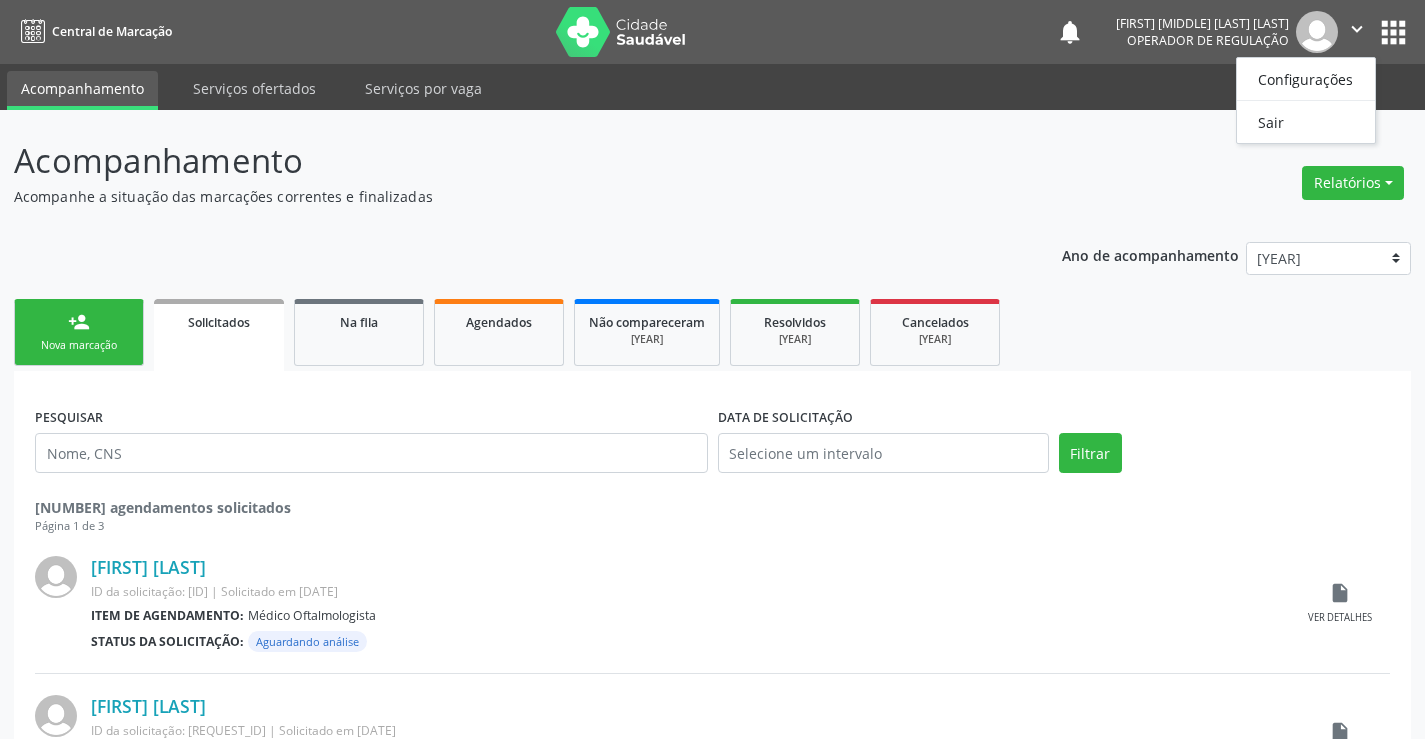 click on "Configurações
Sair" at bounding box center [1306, 100] 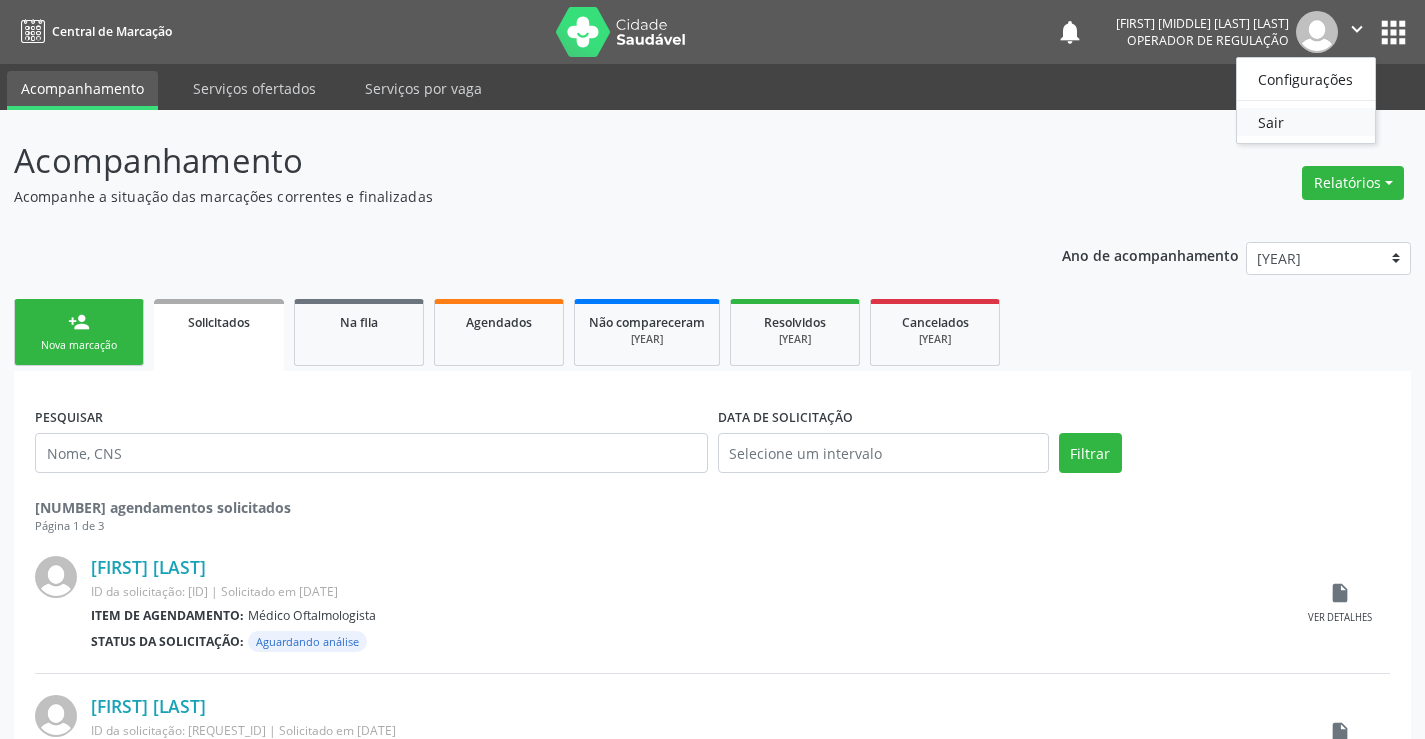 click on "Sair" at bounding box center (1306, 122) 